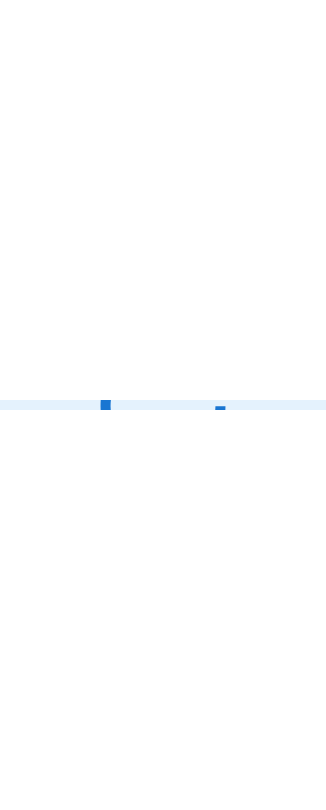 scroll, scrollTop: 0, scrollLeft: 0, axis: both 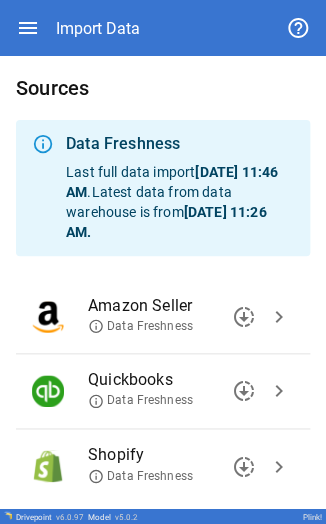 click on "chevron_right" at bounding box center (279, 317) 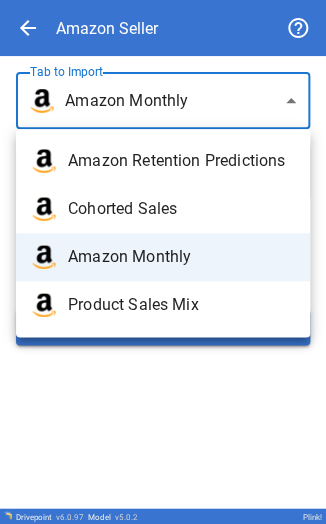 click on "**********" at bounding box center [163, 262] 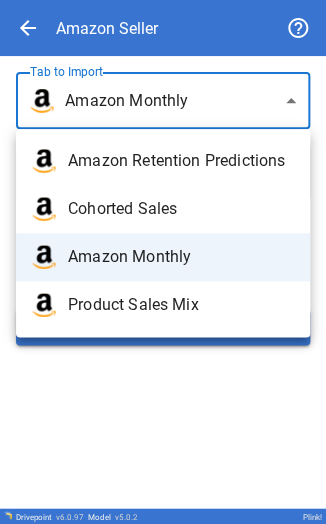 click on "Amazon Retention Predictions" at bounding box center (181, 161) 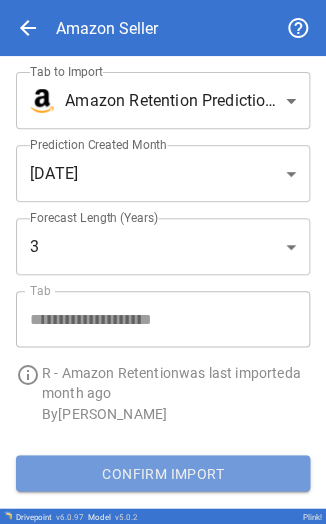 click on "Confirm Import" at bounding box center (163, 473) 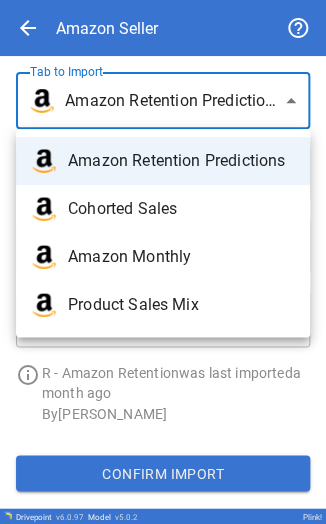 click on "**********" at bounding box center (163, 262) 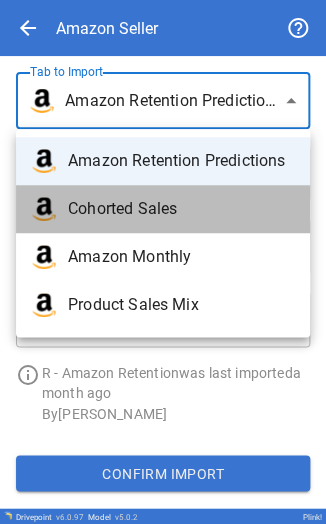click on "Cohorted Sales" at bounding box center [163, 209] 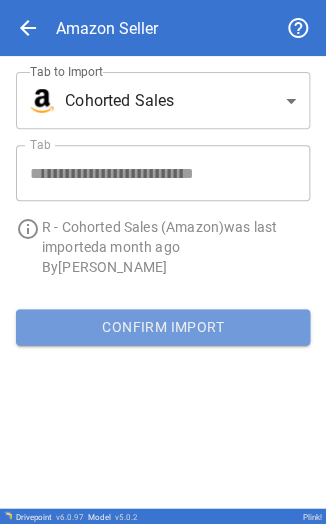 click on "Confirm Import" at bounding box center (163, 327) 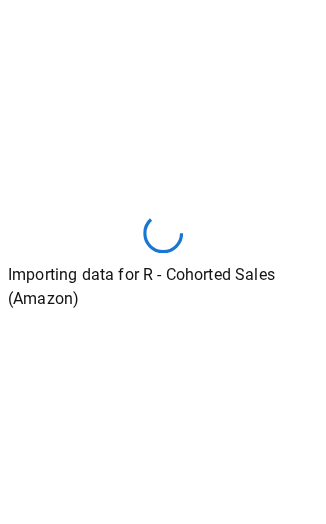 type 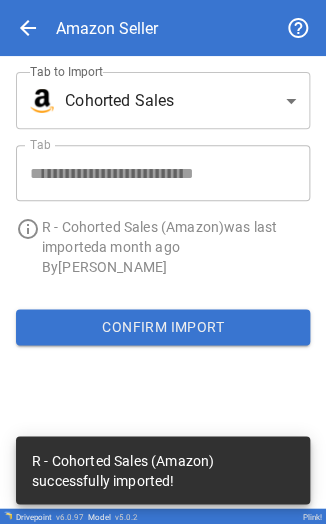 click on "**********" at bounding box center (155, 92) 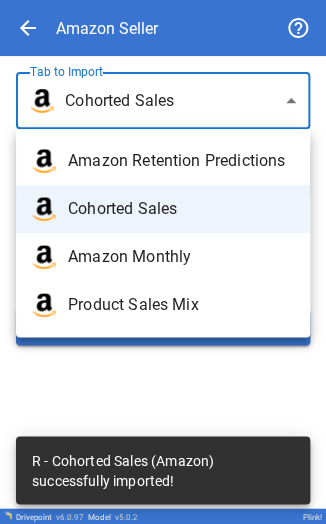 click on "**********" at bounding box center [163, 262] 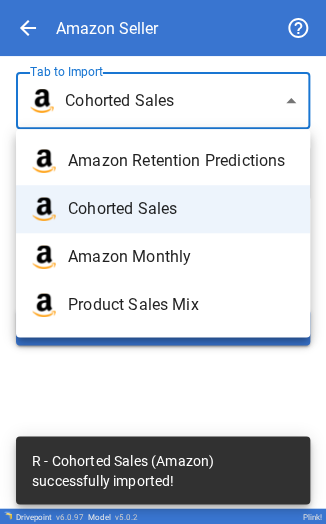 click on "Amazon Monthly" at bounding box center [181, 257] 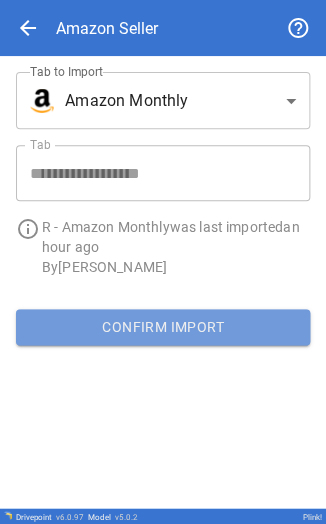 click on "Confirm Import" at bounding box center (163, 327) 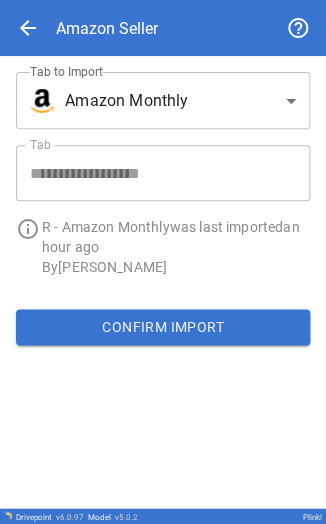 click on "**********" at bounding box center (163, 262) 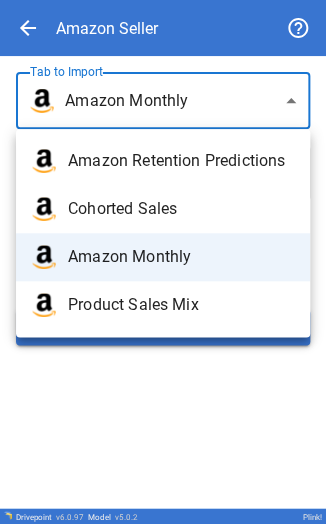 click on "Product Sales Mix" at bounding box center (181, 305) 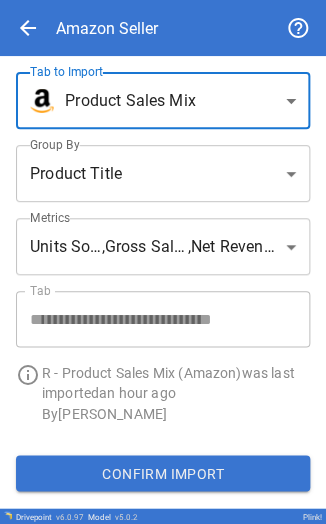 click on "**********" at bounding box center [163, 262] 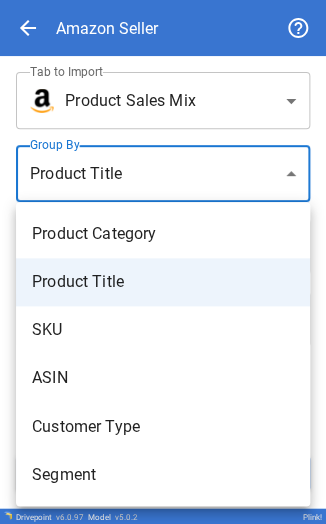 click at bounding box center [163, 262] 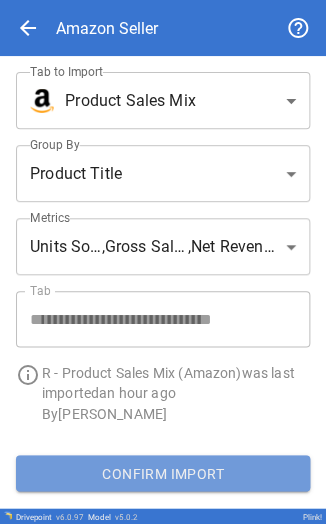 click on "Confirm Import" at bounding box center (163, 473) 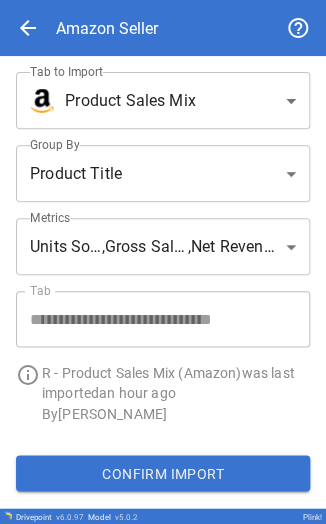 click on "**********" at bounding box center [163, 262] 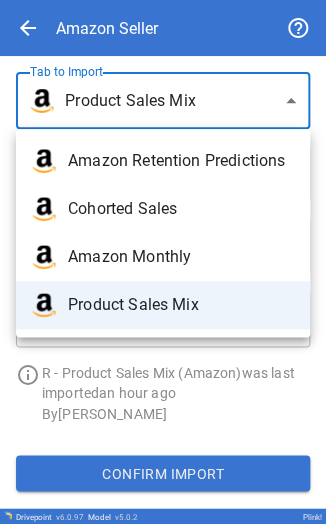 click at bounding box center (163, 262) 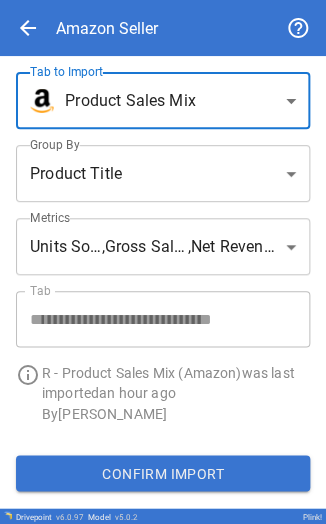 click on "arrow_back" at bounding box center (28, 28) 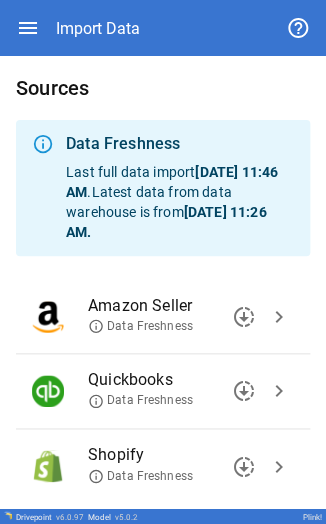 scroll, scrollTop: 108, scrollLeft: 0, axis: vertical 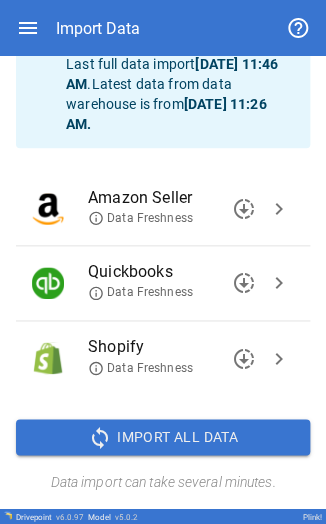 click on "chevron_right" at bounding box center [279, 358] 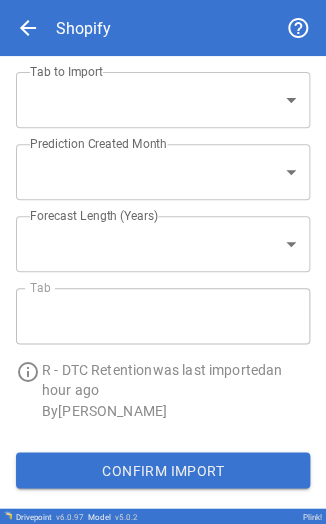 type on "**********" 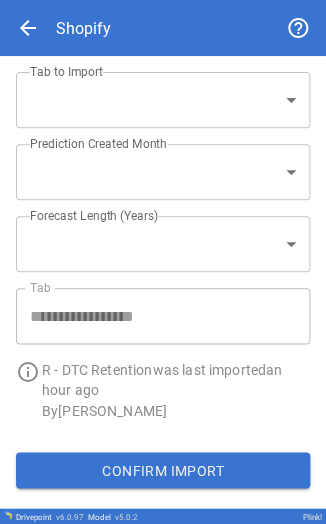 scroll, scrollTop: 0, scrollLeft: 0, axis: both 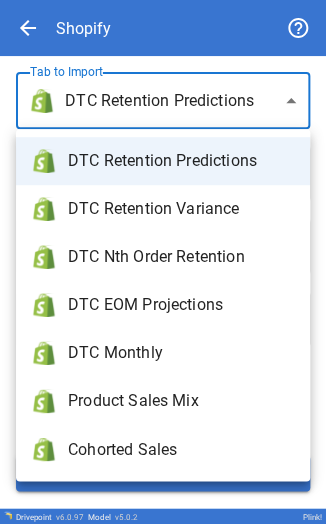 click on "**********" at bounding box center [163, 262] 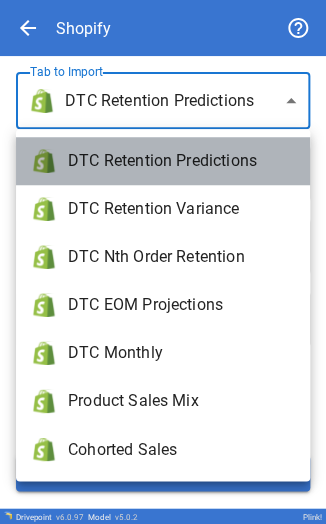 click on "DTC Retention Predictions" at bounding box center [181, 161] 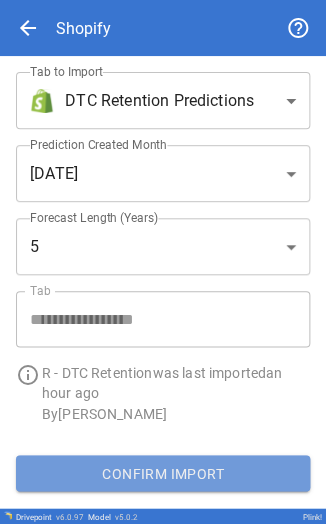click on "Confirm Import" at bounding box center [163, 473] 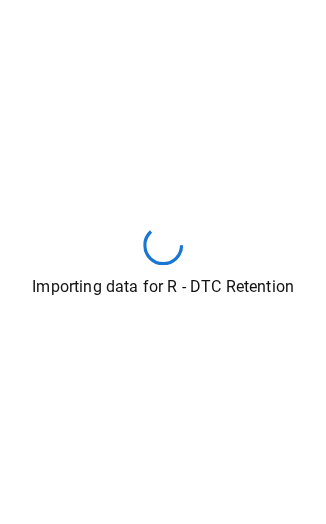 type 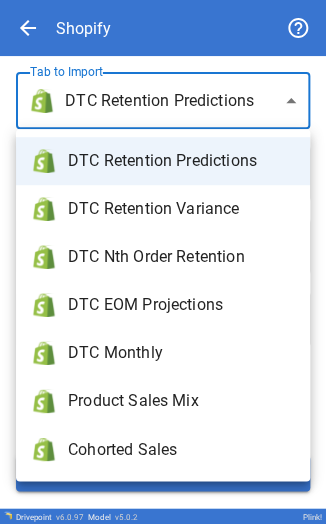 click on "**********" at bounding box center [163, 262] 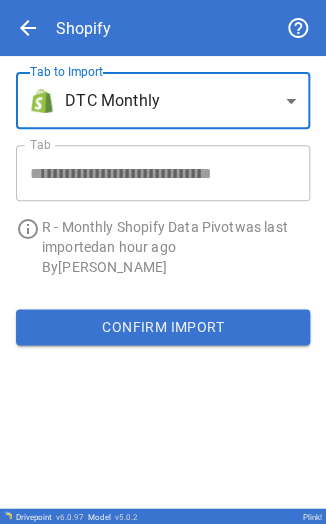click on "Confirm Import" at bounding box center (163, 327) 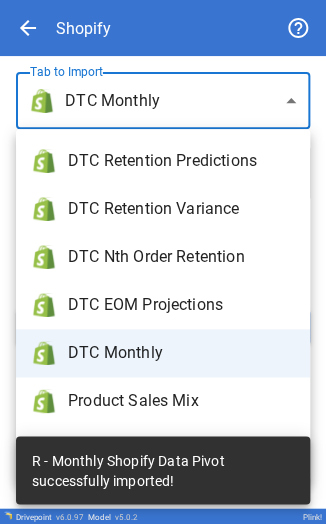 click on "**********" at bounding box center (163, 262) 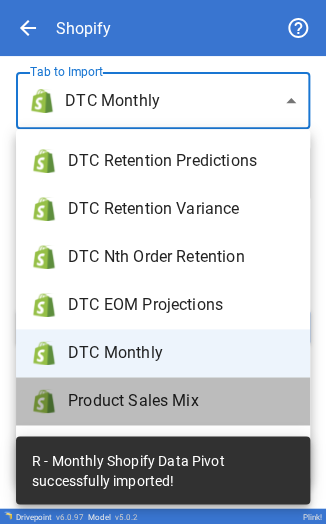 click on "Product Sales Mix" at bounding box center [181, 401] 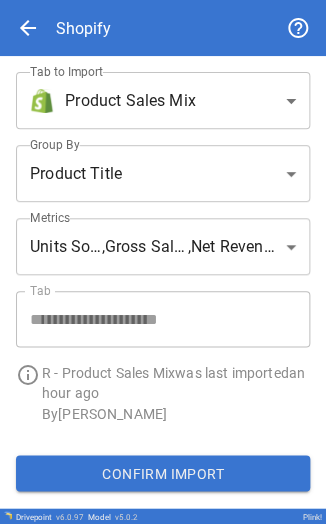 click on "Metrics" at bounding box center [50, 217] 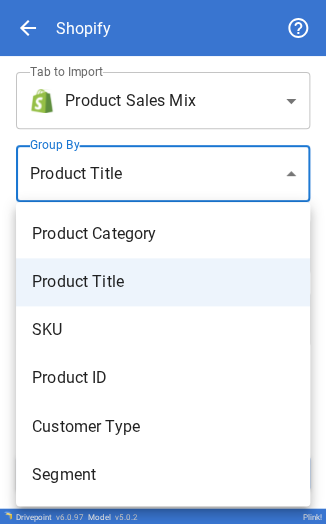 click on "SKU" at bounding box center [163, 330] 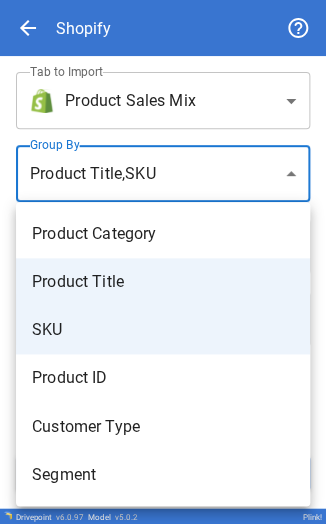 click at bounding box center [163, 262] 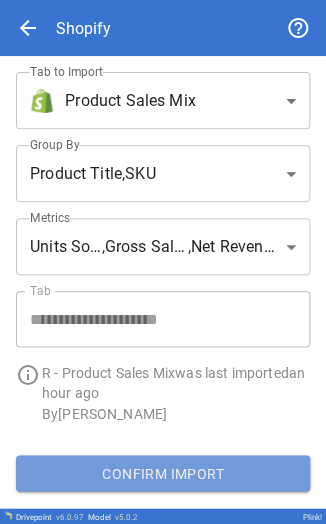 click on "Confirm Import" at bounding box center [163, 473] 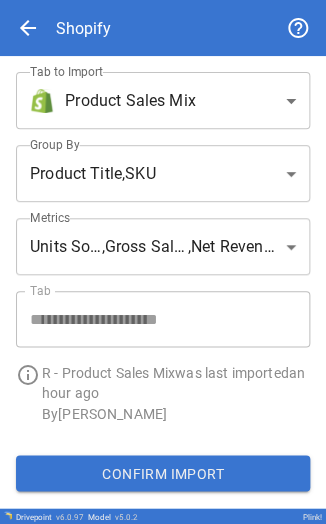click on "R - Product Sales Mix  was last imported  an hour ago" at bounding box center (176, 383) 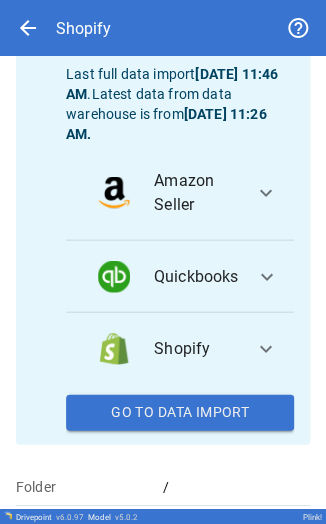 scroll, scrollTop: 332, scrollLeft: 0, axis: vertical 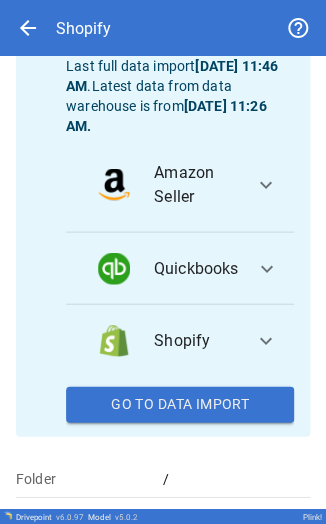 click on "Shopify expand_more" at bounding box center (180, 340) 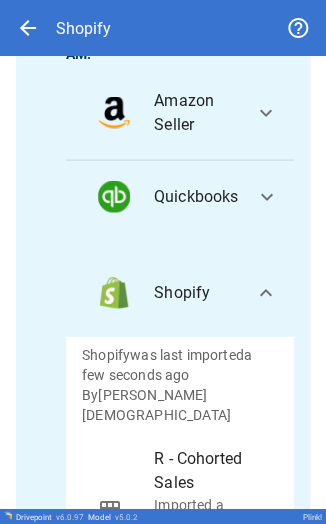 click at bounding box center [126, 292] 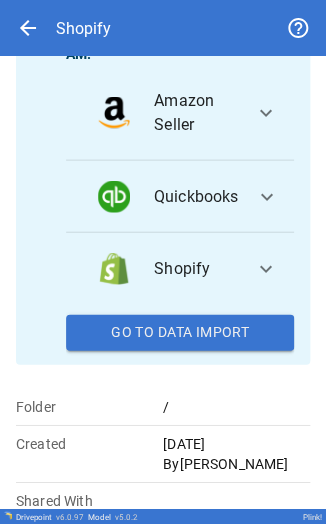 scroll, scrollTop: 444, scrollLeft: 0, axis: vertical 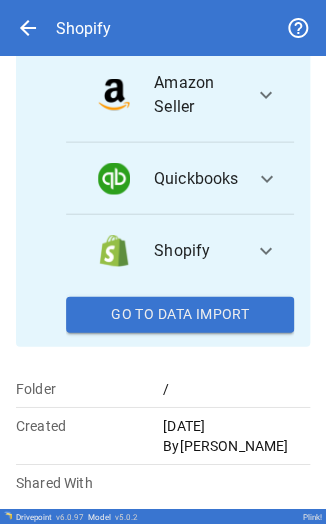 click on "arrow_back" at bounding box center [28, 28] 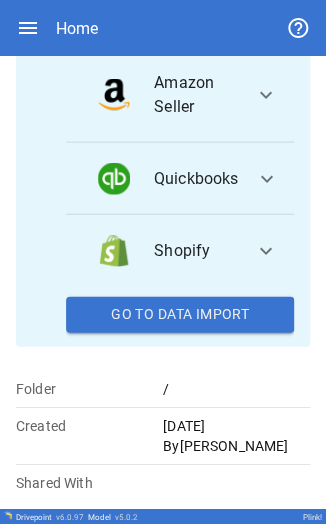 click 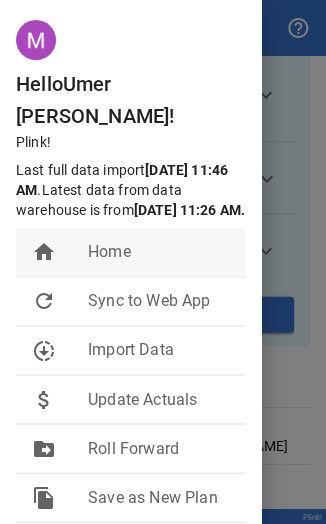 scroll, scrollTop: 52, scrollLeft: 0, axis: vertical 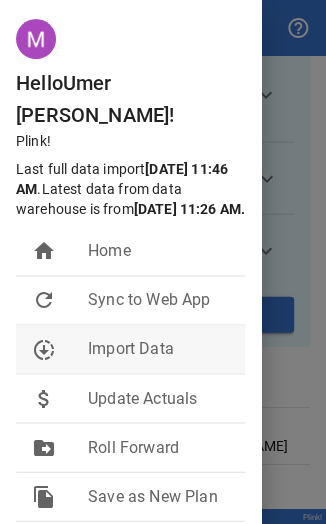 click on "Import Data" at bounding box center [158, 349] 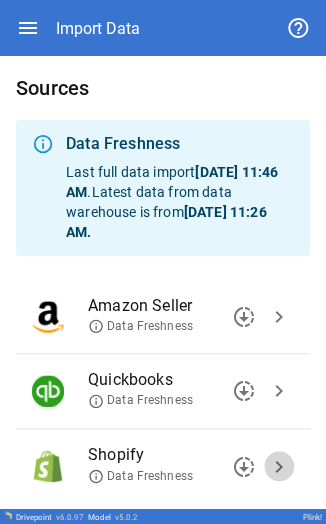 click on "chevron_right" at bounding box center (279, 466) 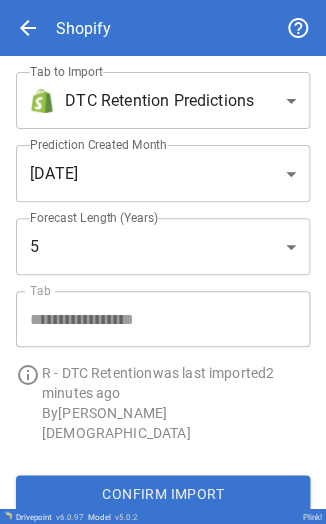 click on "**********" at bounding box center (163, 262) 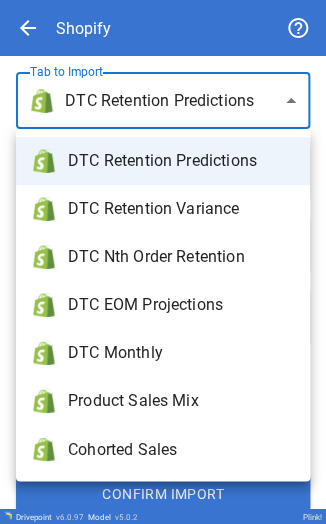 click at bounding box center [163, 262] 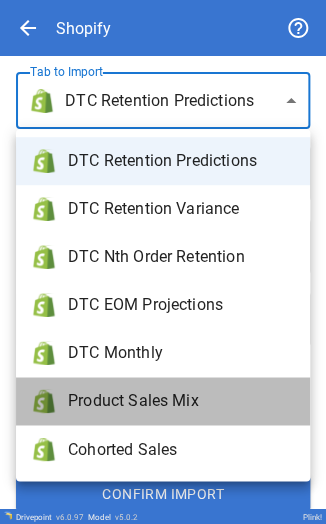 click on "Product Sales Mix" at bounding box center [181, 401] 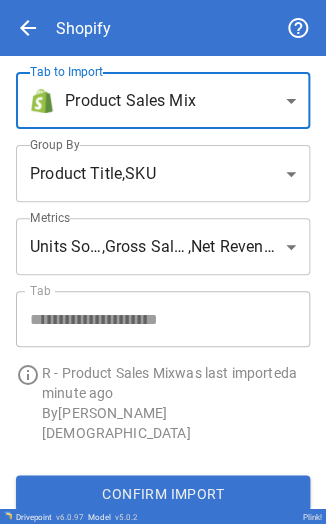 click on "**********" at bounding box center [155, 92] 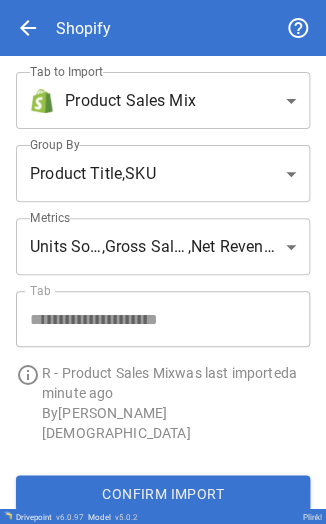 click on "**********" at bounding box center (163, 262) 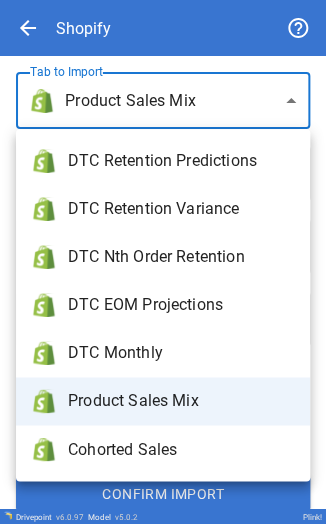 click on "Cohorted Sales" at bounding box center (181, 449) 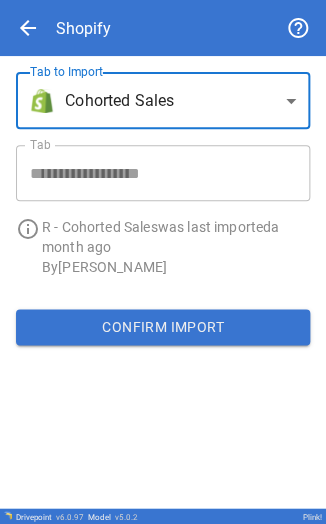 click on "Confirm Import" at bounding box center (163, 327) 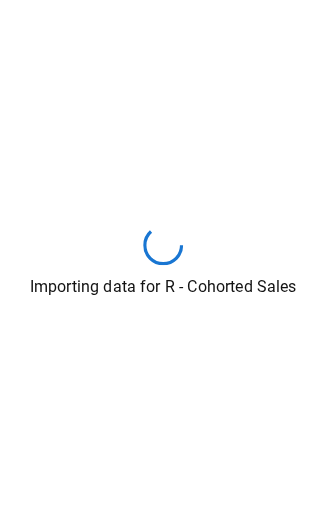 type 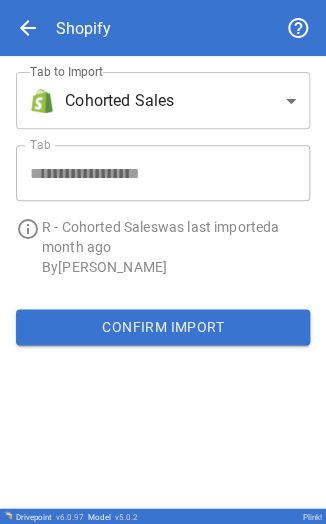 click on "**********" at bounding box center [163, 262] 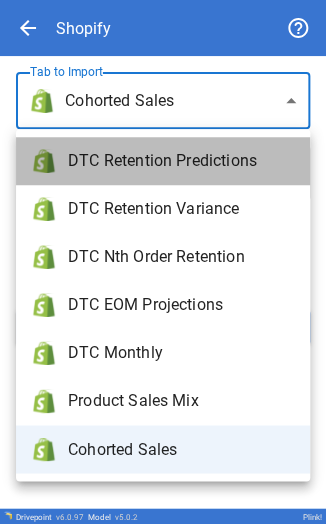 click on "DTC Retention Predictions" at bounding box center [181, 161] 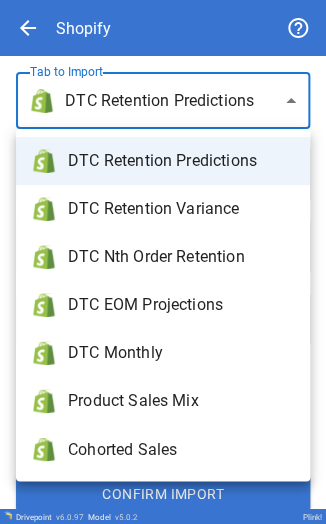 click on "**********" at bounding box center (163, 262) 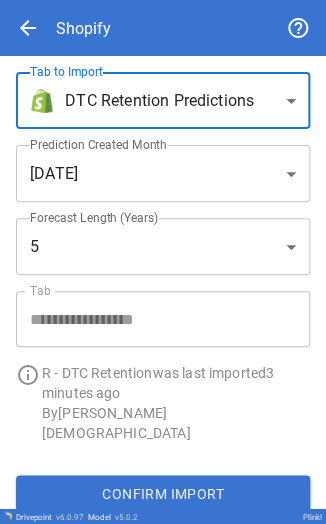 click on "**********" at bounding box center (163, 262) 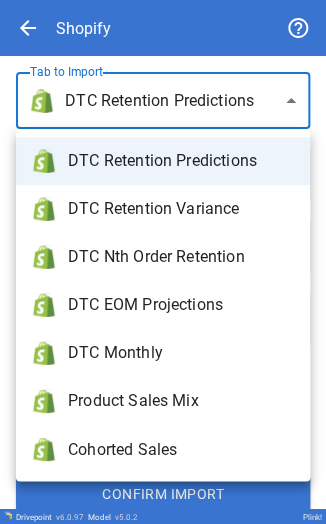 click at bounding box center [163, 262] 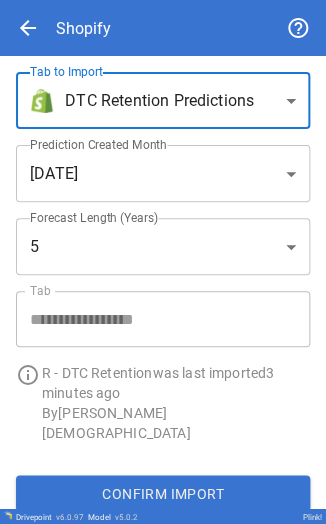 click on "**********" at bounding box center (163, 262) 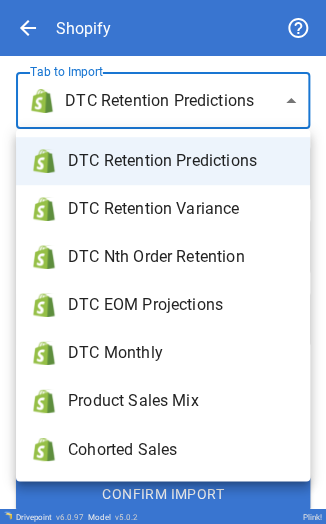 click on "DTC Retention Variance" at bounding box center (181, 209) 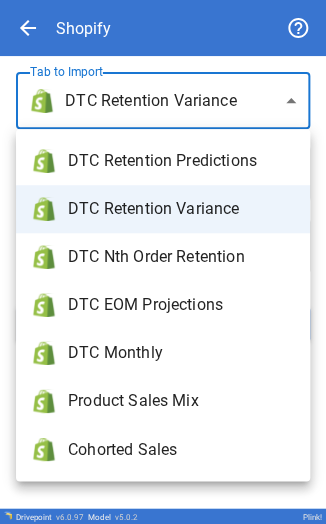 click on "**********" at bounding box center (163, 262) 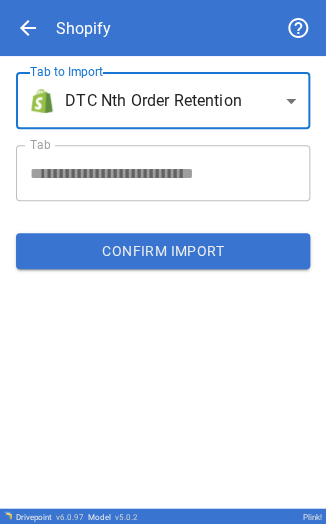 click on "**********" at bounding box center [163, 262] 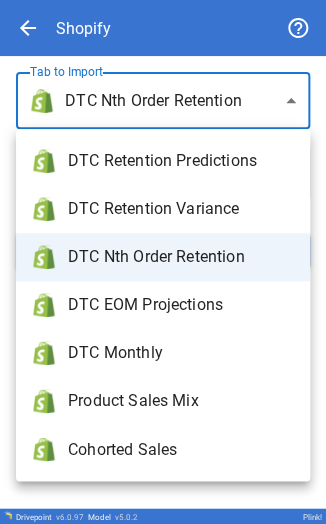 click on "DTC EOM Projections" at bounding box center [181, 305] 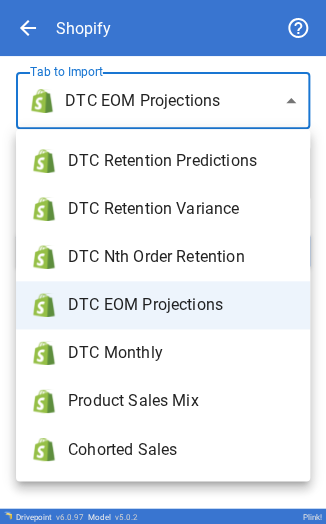 click on "**********" at bounding box center (163, 262) 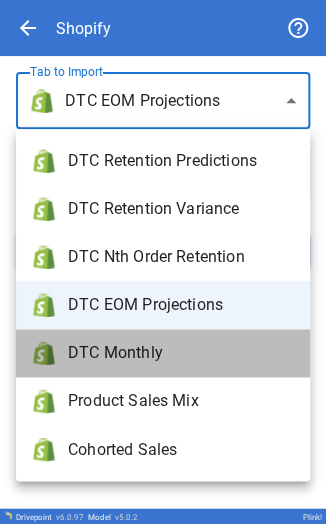 click on "DTC Monthly" at bounding box center (181, 353) 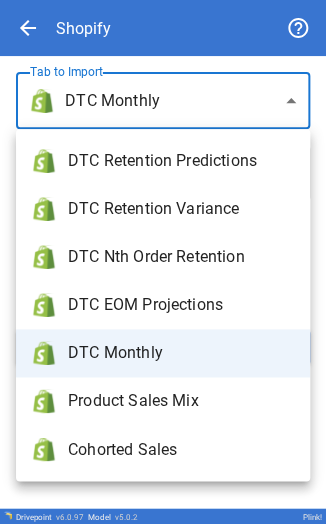 click on "**********" at bounding box center [163, 262] 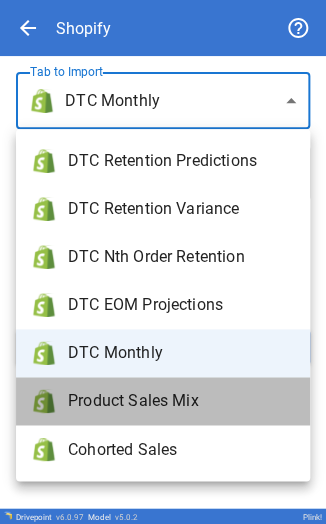 click on "Product Sales Mix" at bounding box center (181, 401) 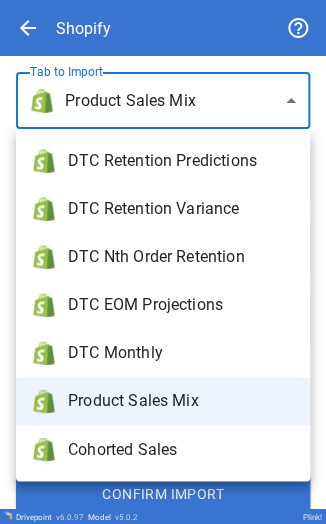 click on "**********" at bounding box center (163, 262) 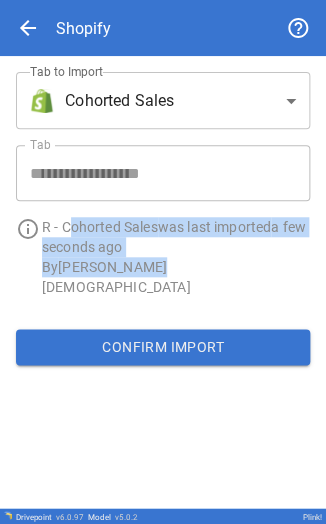 drag, startPoint x: 185, startPoint y: 283, endPoint x: 69, endPoint y: 218, distance: 132.96992 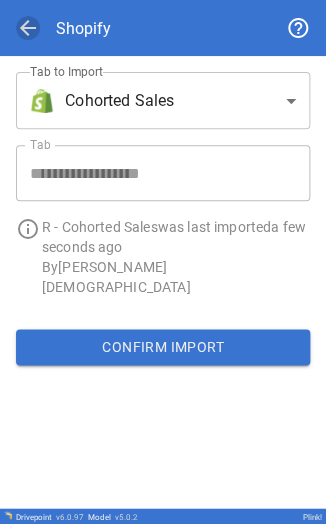 click on "arrow_back" at bounding box center [28, 28] 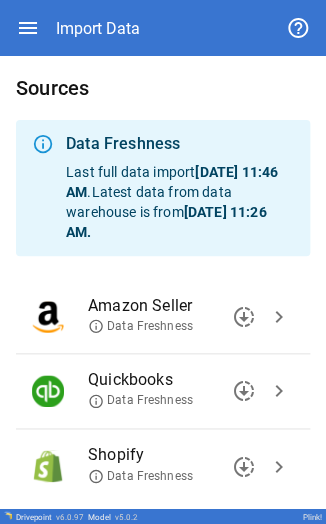 scroll, scrollTop: 108, scrollLeft: 0, axis: vertical 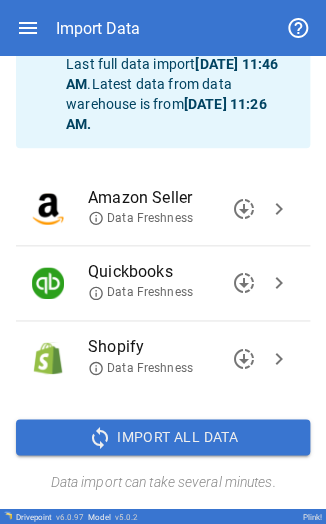 click on "chevron_right" at bounding box center [279, 283] 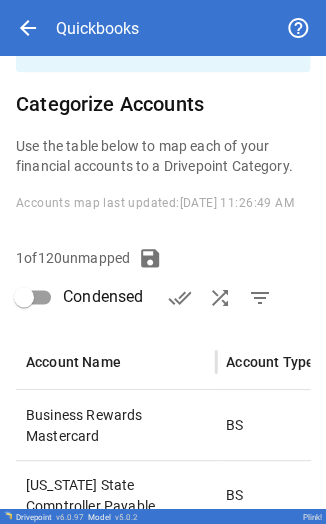 click on "filter_list" at bounding box center [259, 298] 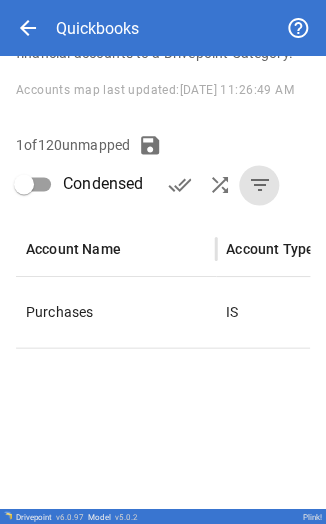 scroll, scrollTop: 223, scrollLeft: 0, axis: vertical 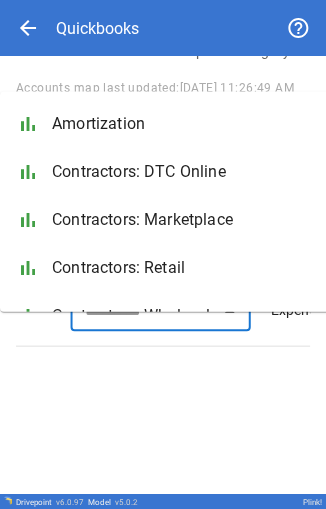 click at bounding box center [143, 311] 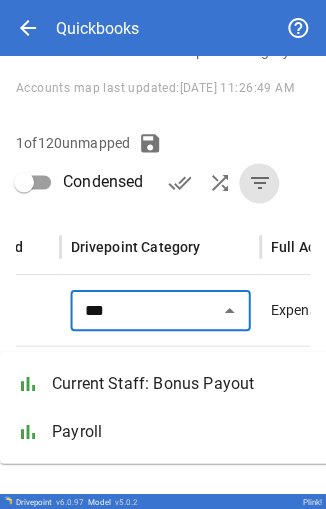 click on "bar_chart Payroll" at bounding box center [200, 431] 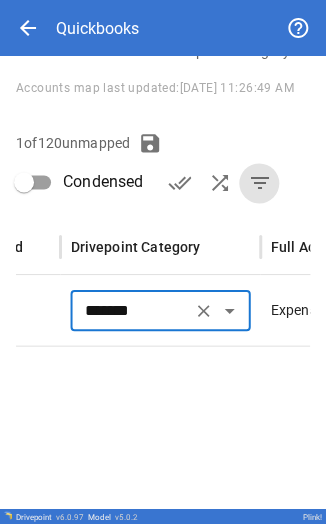 scroll, scrollTop: 319, scrollLeft: 0, axis: vertical 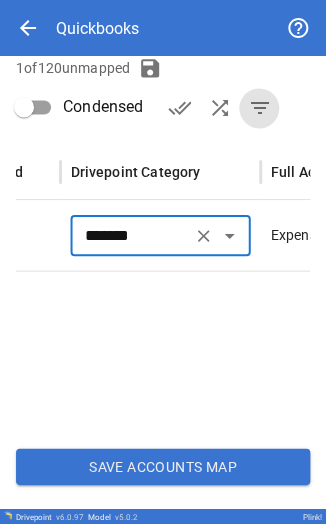 type on "*******" 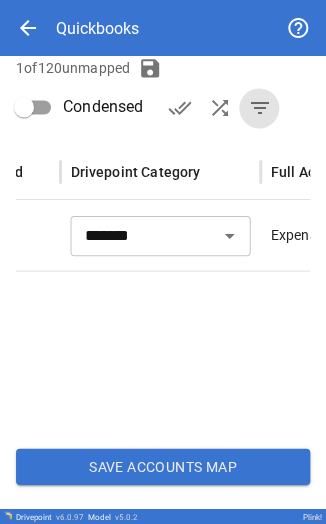 click at bounding box center [195, 351] 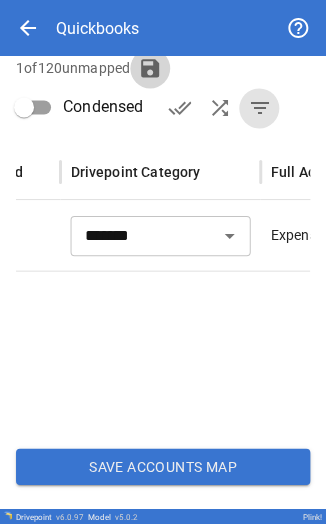 click 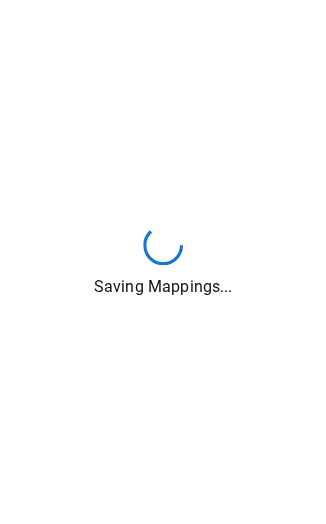 type 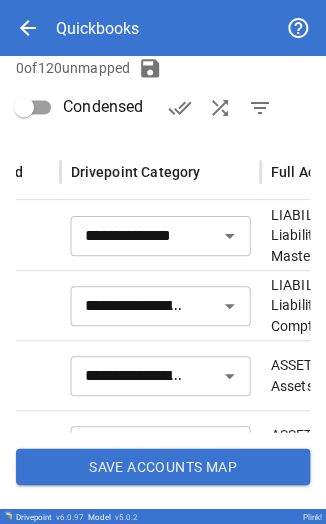 scroll, scrollTop: 75, scrollLeft: 386, axis: both 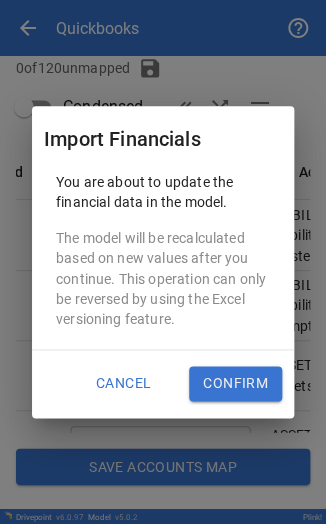 drag, startPoint x: 228, startPoint y: 377, endPoint x: -89, endPoint y: -230, distance: 684.79047 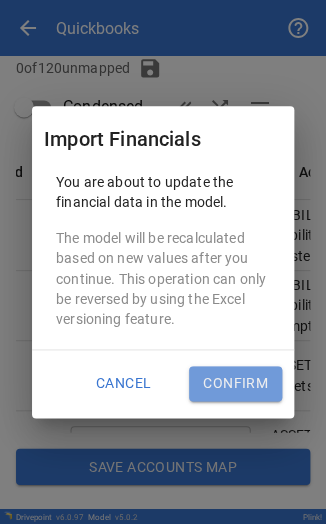 click on "Confirm" at bounding box center (235, 384) 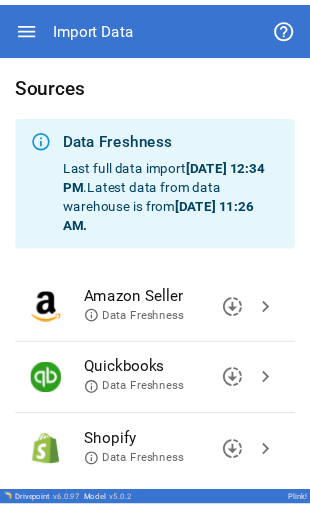 scroll, scrollTop: 108, scrollLeft: 0, axis: vertical 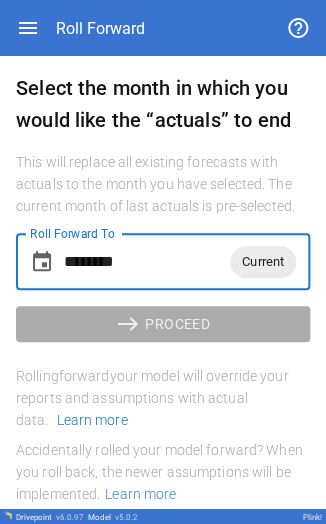 click on "********" at bounding box center (147, 262) 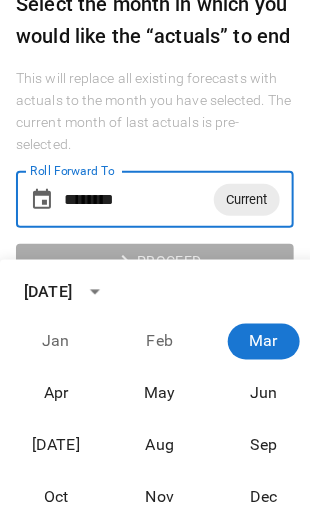 scroll, scrollTop: 86, scrollLeft: 0, axis: vertical 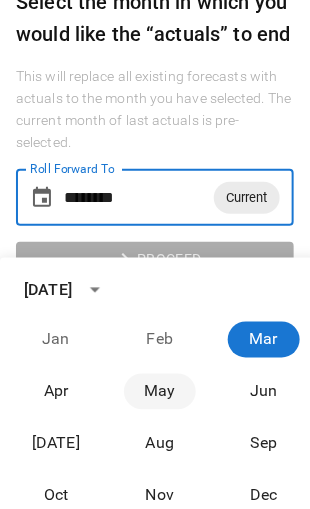 click on "May" at bounding box center (160, 392) 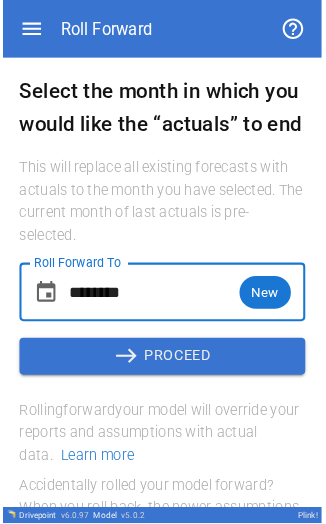 scroll, scrollTop: 0, scrollLeft: 0, axis: both 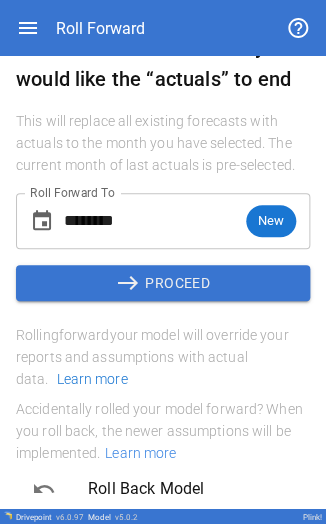 click on "east" at bounding box center (130, 283) 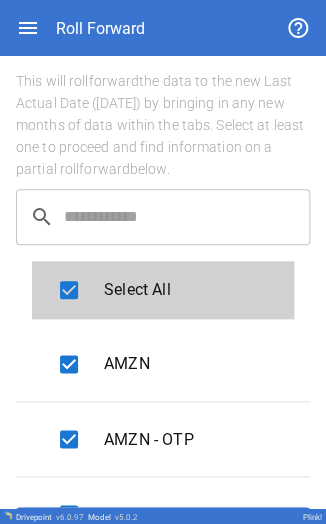 scroll, scrollTop: 220, scrollLeft: 0, axis: vertical 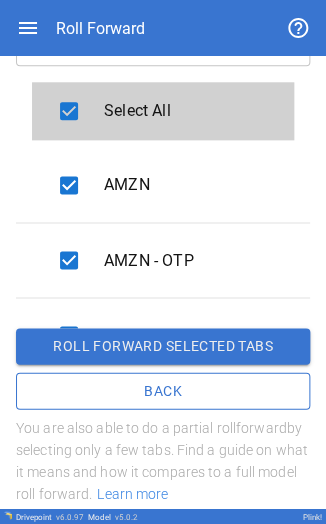 drag, startPoint x: 2, startPoint y: 183, endPoint x: 145, endPoint y: 24, distance: 213.84573 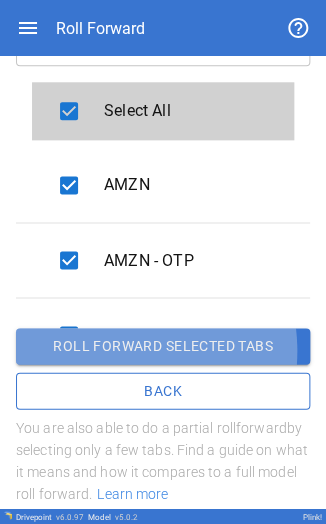 click on "Roll forward selected tabs" at bounding box center (163, 346) 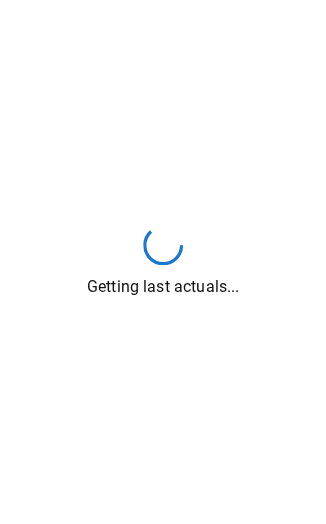 type 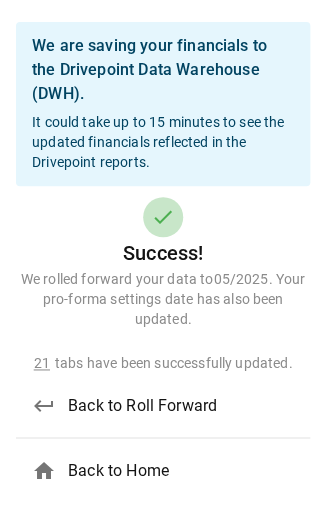 scroll, scrollTop: 41, scrollLeft: 0, axis: vertical 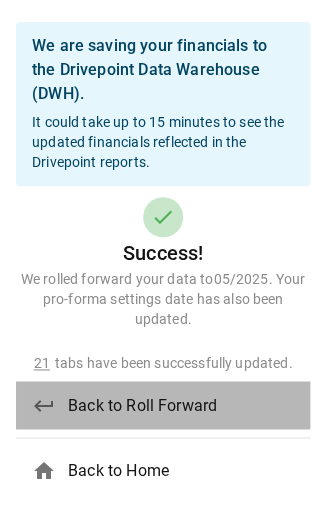 click on "Back to Roll Forward" at bounding box center [181, 405] 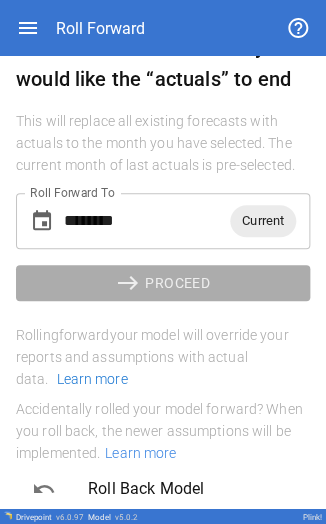 click on "********" at bounding box center [147, 221] 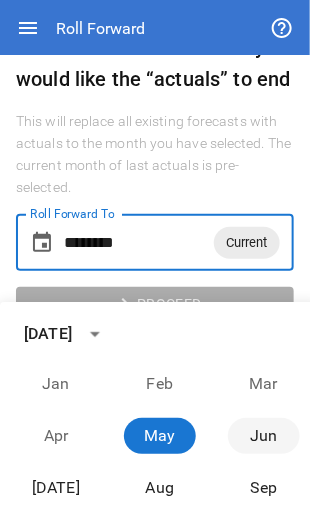 click on "Jun" at bounding box center [264, 436] 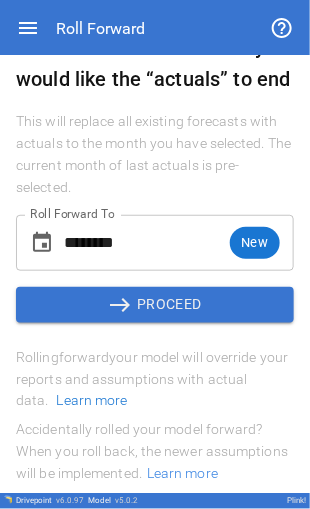 type on "********" 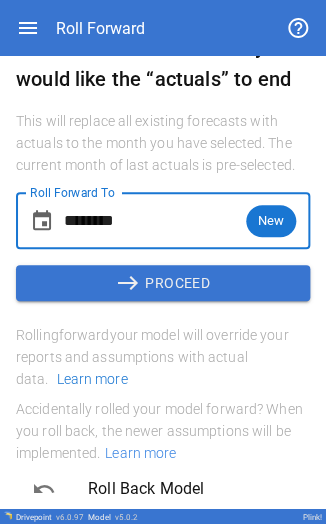 click on "east PROCEED" at bounding box center [163, 283] 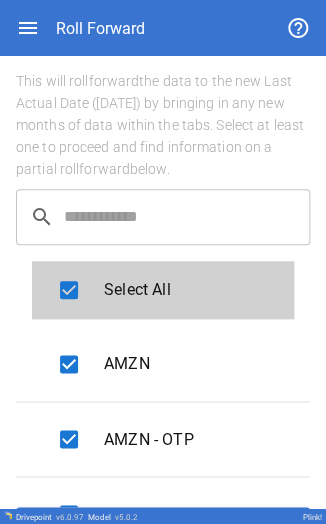 scroll, scrollTop: 220, scrollLeft: 0, axis: vertical 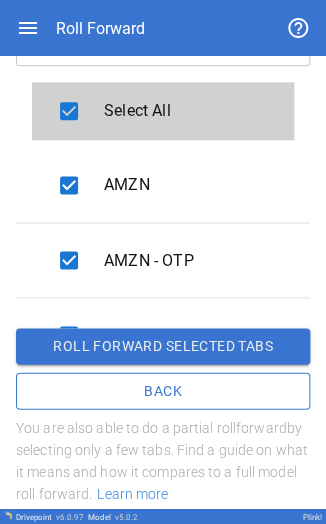 click on "Roll forward selected tabs" at bounding box center [163, 346] 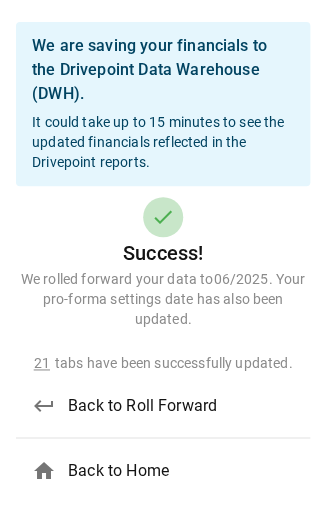 scroll, scrollTop: 41, scrollLeft: 0, axis: vertical 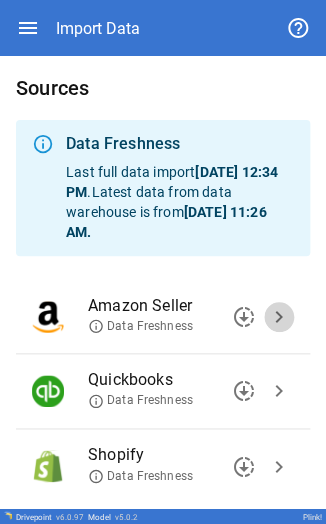 click on "chevron_right" at bounding box center [279, 317] 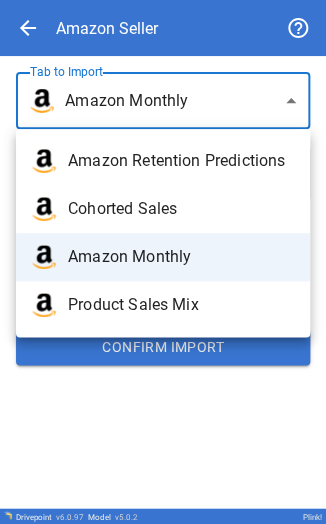click on "**********" at bounding box center (163, 262) 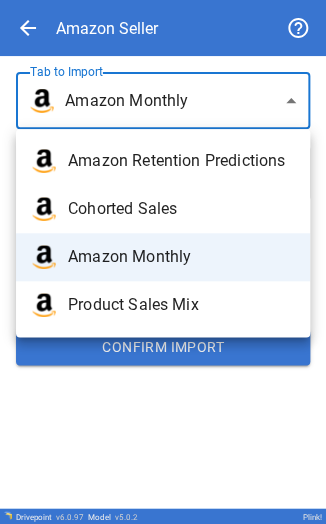 click on "Product Sales Mix" at bounding box center [181, 305] 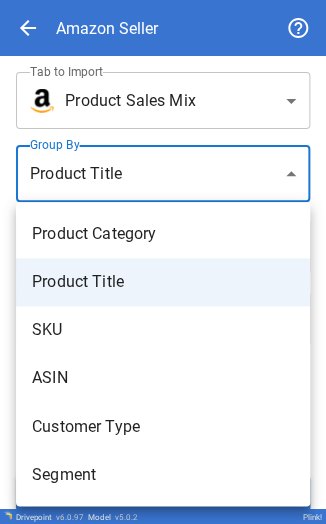 click on "**********" at bounding box center (163, 262) 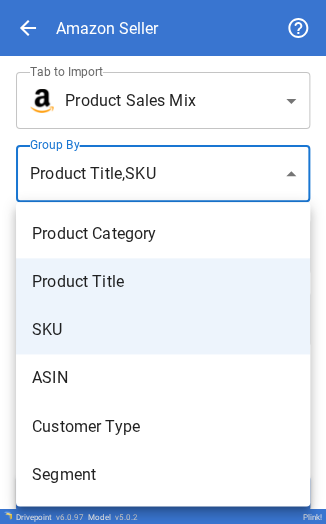 type 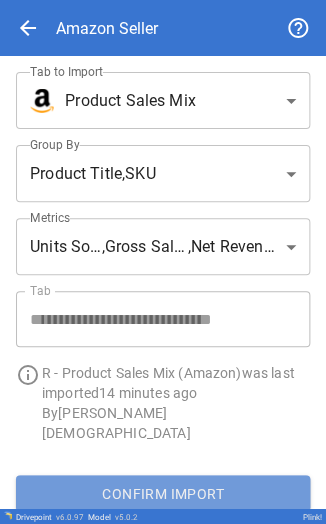 click on "Confirm Import" at bounding box center (163, 493) 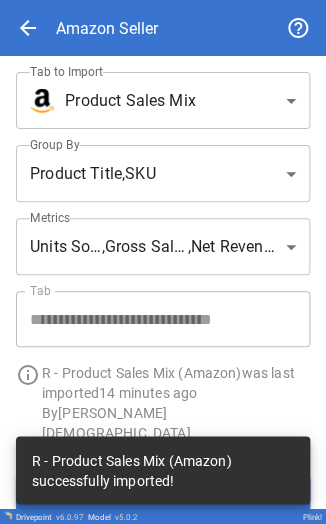 type 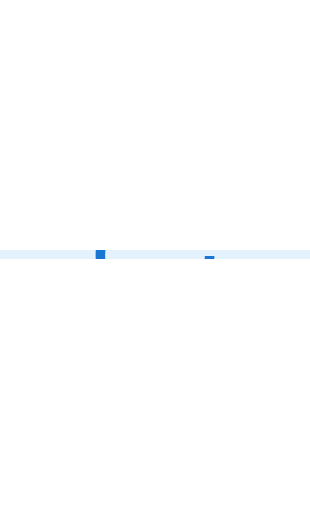 scroll, scrollTop: 0, scrollLeft: 0, axis: both 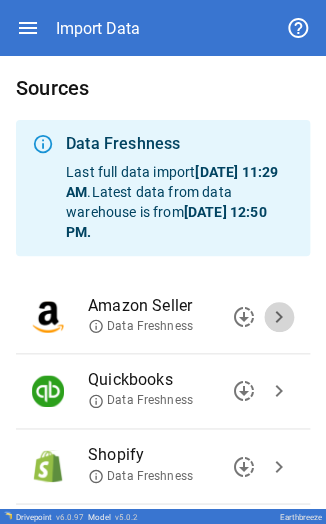 click on "chevron_right" at bounding box center [279, 317] 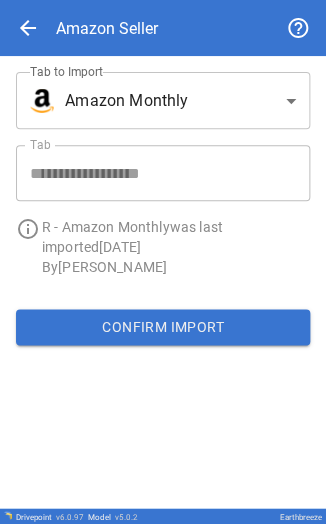 click on "**********" at bounding box center (155, 165) 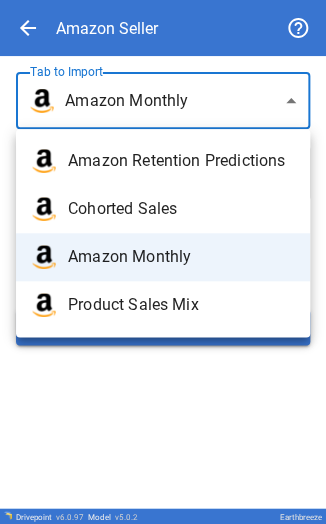 click on "Amazon Retention Predictions" at bounding box center [181, 161] 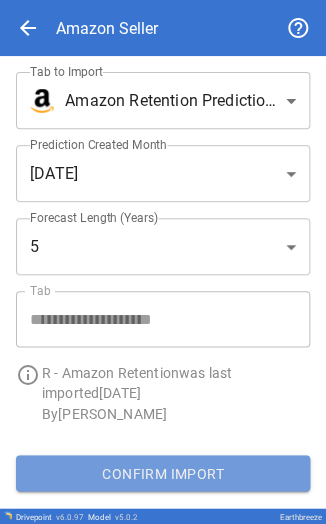 click on "Confirm Import" at bounding box center [163, 473] 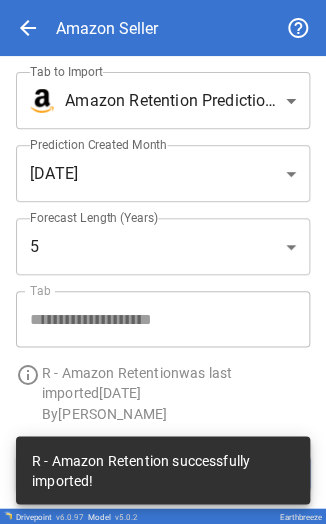 click on "**********" at bounding box center [163, 262] 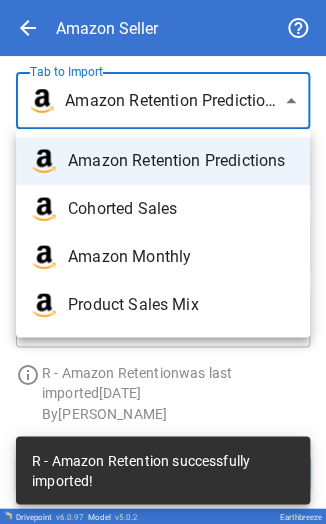 click on "Cohorted Sales" at bounding box center [181, 209] 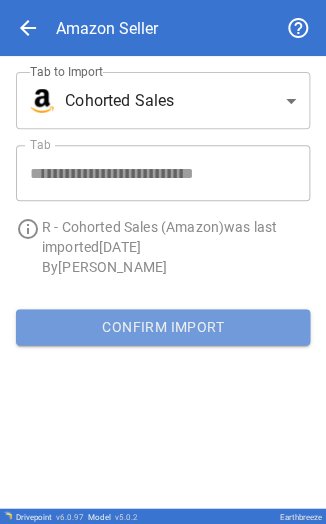 click on "Confirm Import" at bounding box center [163, 327] 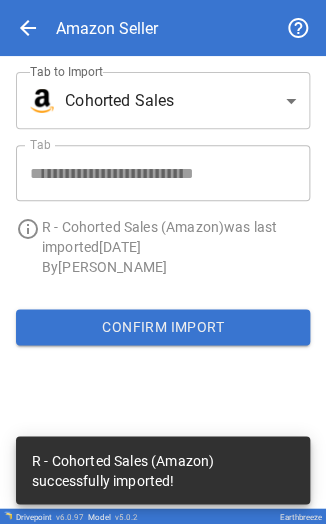click on "**********" at bounding box center (155, 92) 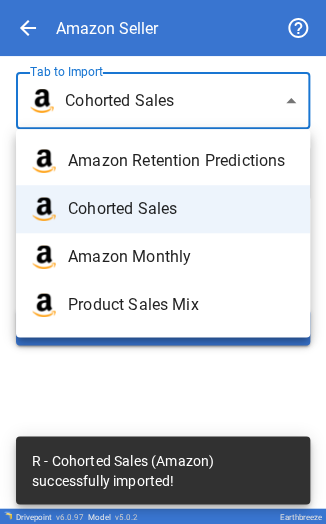 click on "Amazon Monthly" at bounding box center (181, 257) 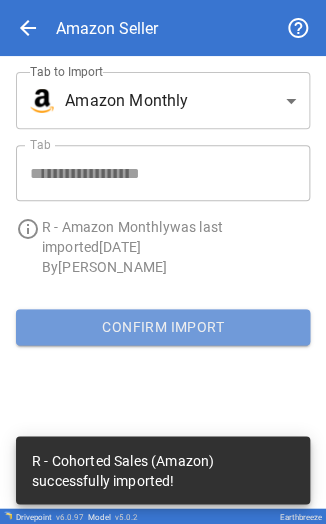click on "Confirm Import" at bounding box center [163, 327] 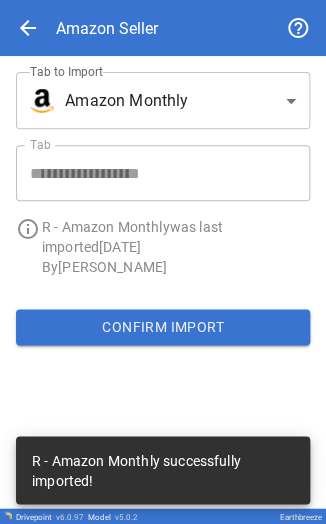 click on "**********" at bounding box center (163, 262) 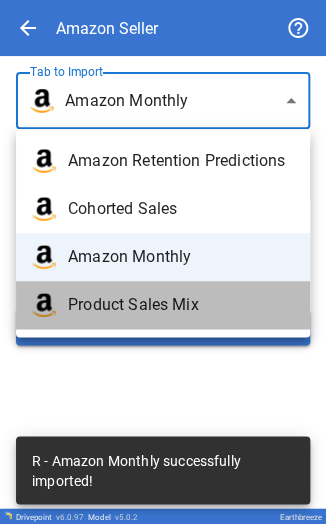 click on "Product Sales Mix" at bounding box center [181, 305] 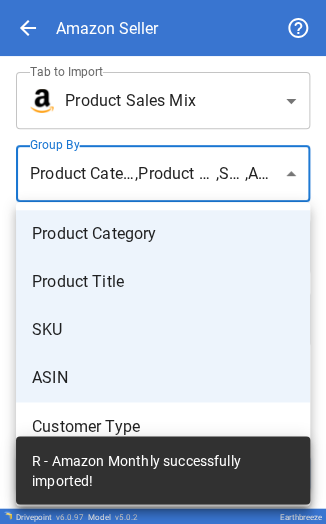 click on "**********" at bounding box center [163, 262] 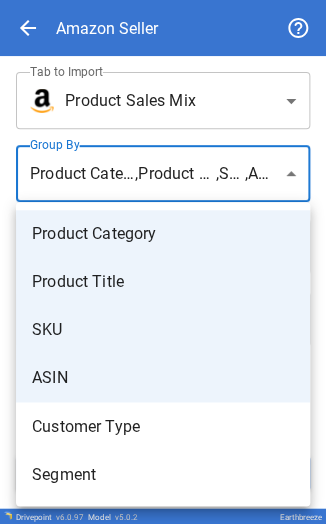 click at bounding box center (163, 262) 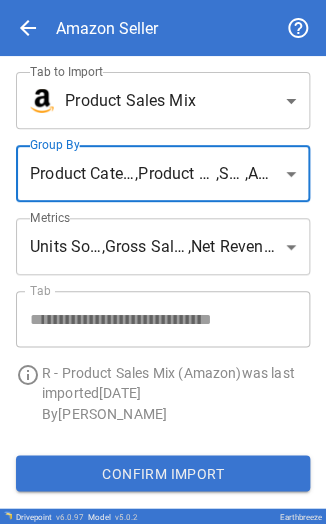 click on "**********" at bounding box center [163, 262] 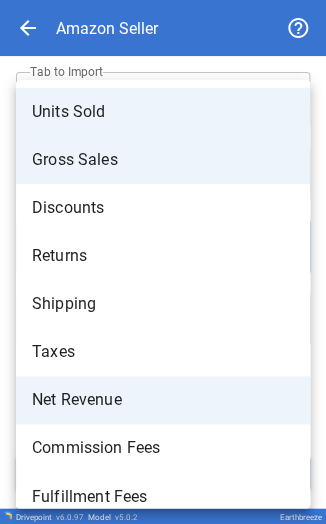 click at bounding box center (163, 262) 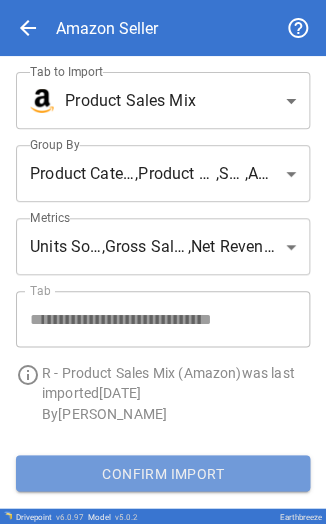 click on "Confirm Import" at bounding box center [163, 473] 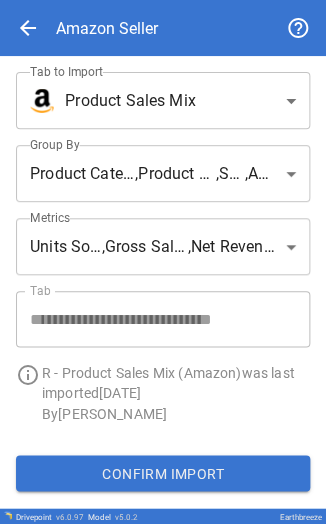 click on "**********" at bounding box center [163, 262] 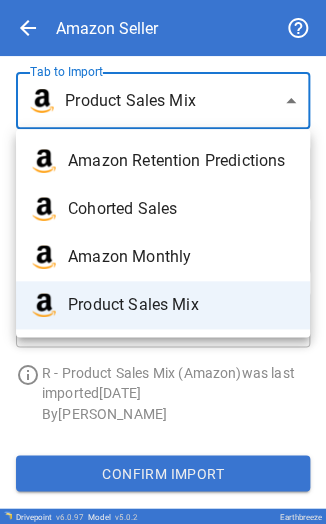 click at bounding box center [163, 262] 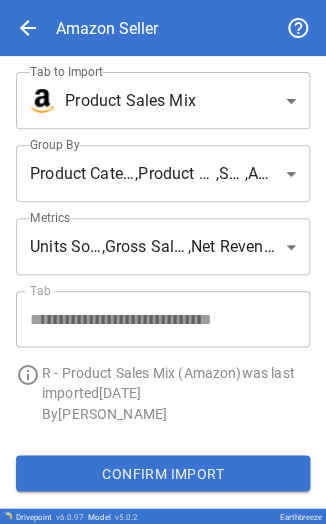 click on "**********" at bounding box center [163, 262] 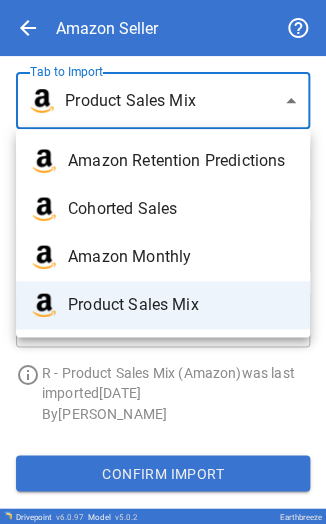 click at bounding box center (163, 262) 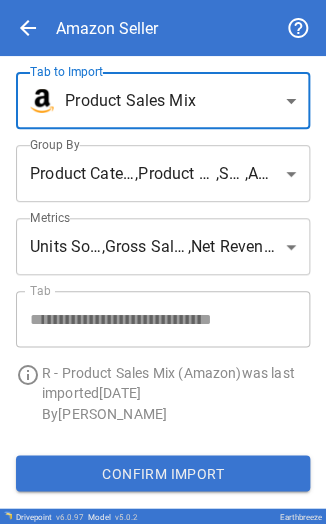 click on "arrow_back" at bounding box center (28, 28) 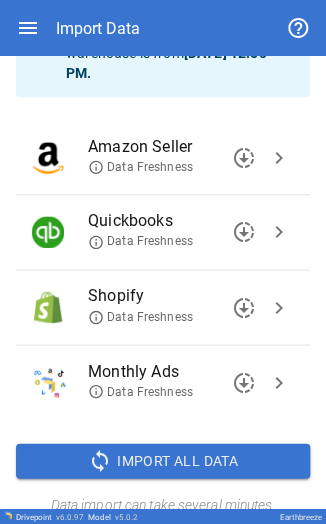 scroll, scrollTop: 163, scrollLeft: 0, axis: vertical 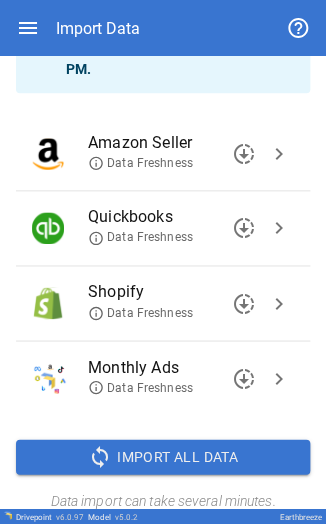 click on "chevron_right" at bounding box center [279, 303] 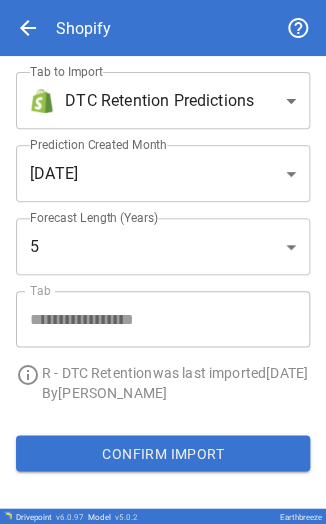 scroll, scrollTop: 0, scrollLeft: 0, axis: both 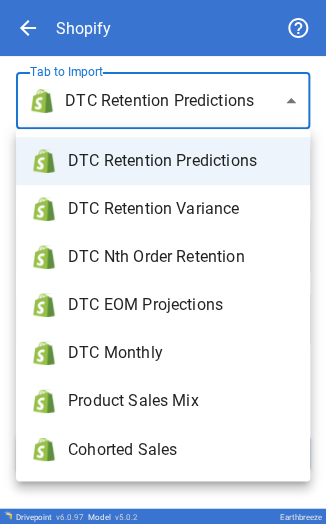 click on "**********" at bounding box center [163, 262] 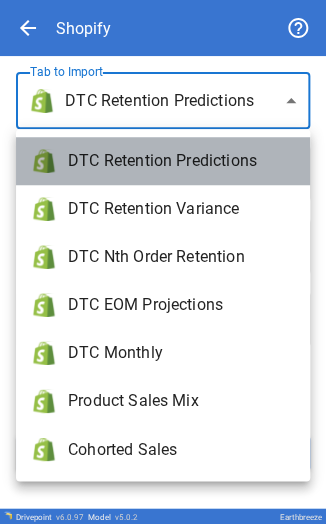 click on "DTC Retention Predictions" at bounding box center [181, 161] 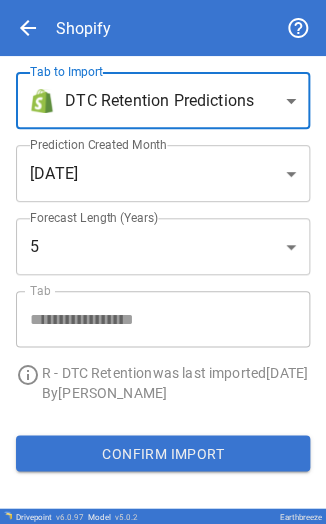 click on "Confirm Import" at bounding box center (163, 453) 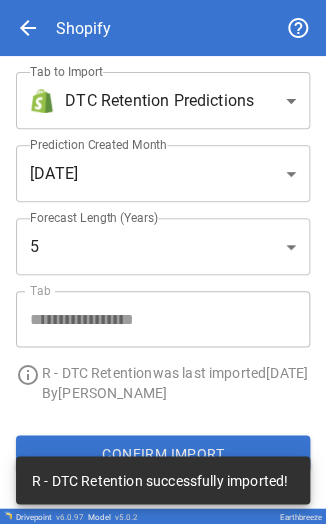 click on "**********" at bounding box center (163, 262) 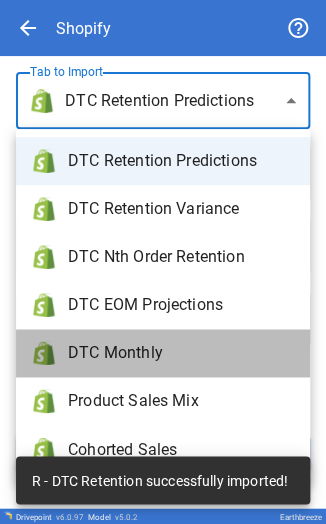 click on "DTC Monthly" at bounding box center [181, 353] 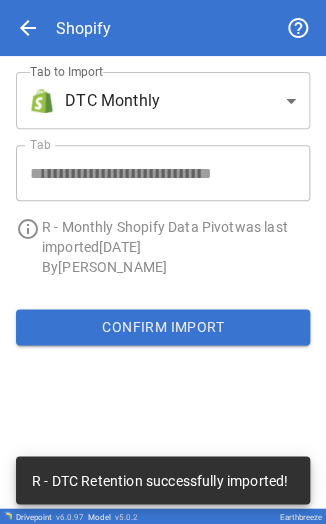 click on "Confirm Import" at bounding box center (163, 327) 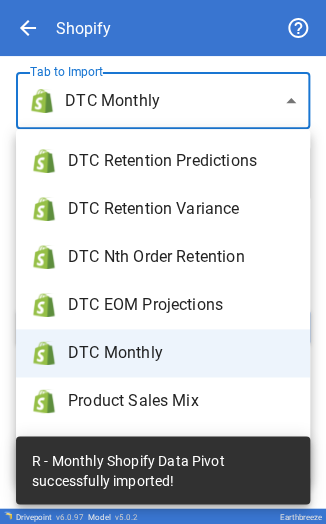 click on "**********" at bounding box center (163, 262) 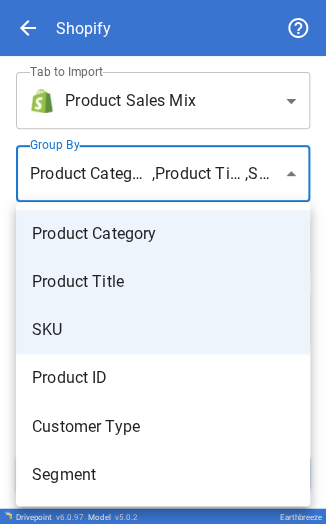 click on "**********" at bounding box center [163, 262] 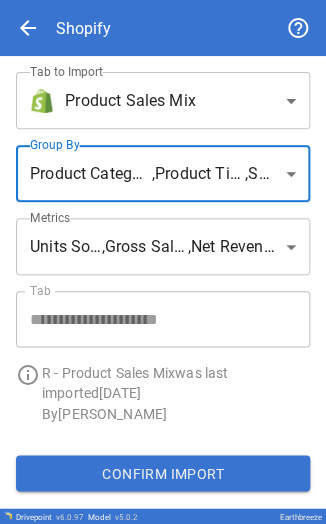 click on "**********" at bounding box center (163, 262) 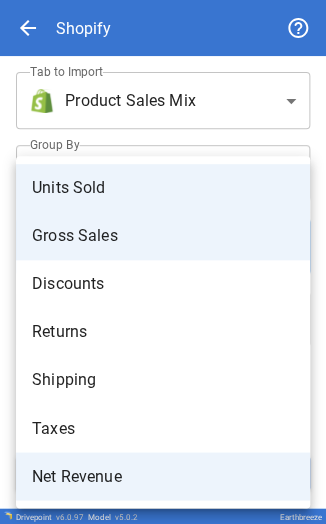 click at bounding box center [163, 262] 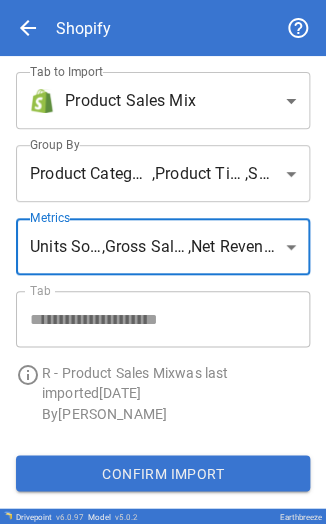 click on "Confirm Import" at bounding box center (163, 473) 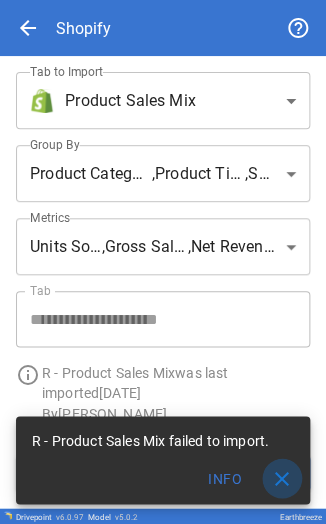 click on "close" at bounding box center [282, 478] 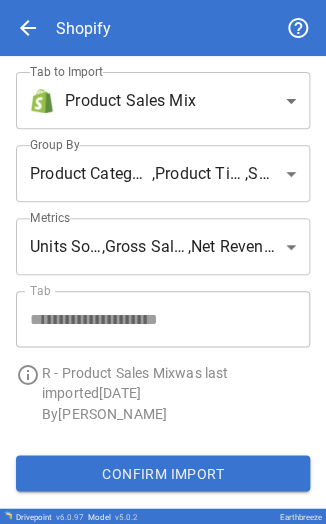 click on "Confirm Import" at bounding box center [163, 473] 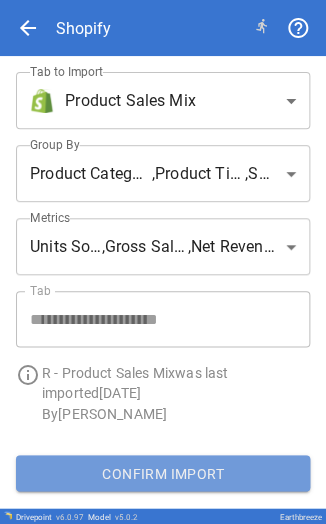 click on "Confirm Import" at bounding box center [163, 473] 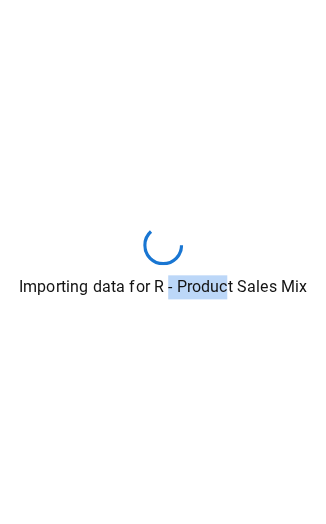 drag, startPoint x: 228, startPoint y: 471, endPoint x: 167, endPoint y: 424, distance: 77.00649 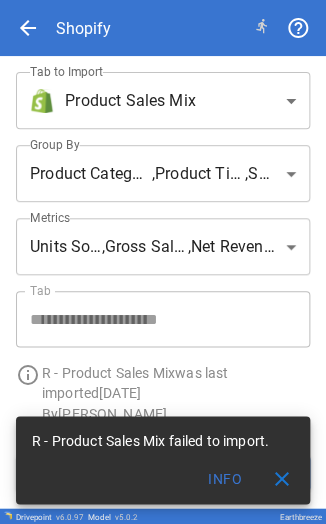 click on "close" at bounding box center (282, 478) 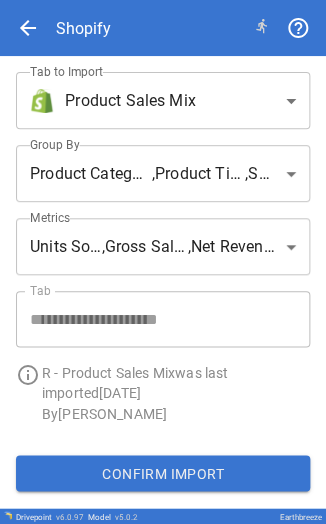 click on "**********" at bounding box center [163, 262] 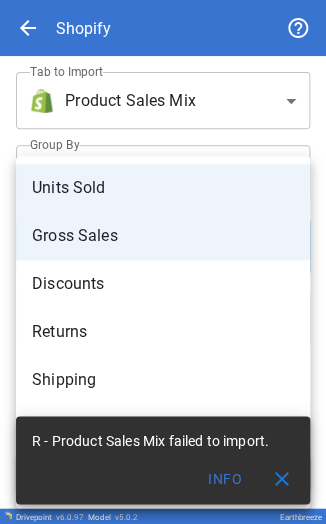 click at bounding box center [163, 262] 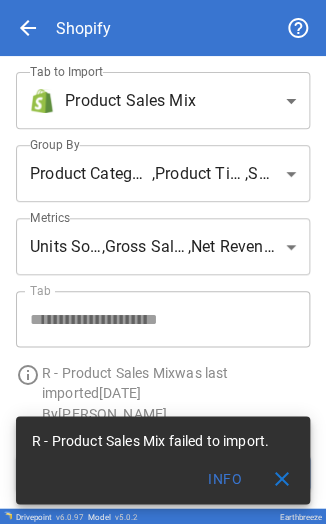 click on "**********" at bounding box center [163, 262] 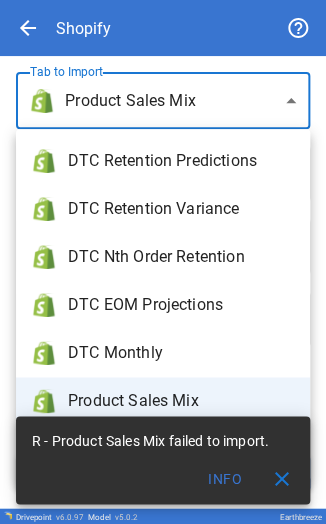 click on "close" at bounding box center [282, 478] 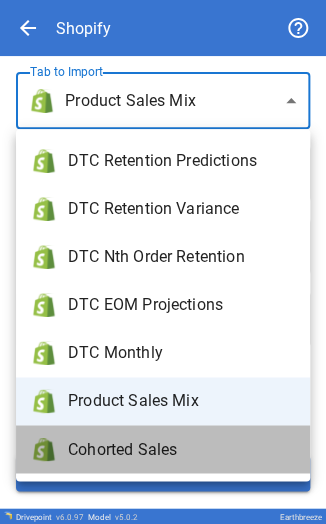 click on "Cohorted Sales" at bounding box center [181, 449] 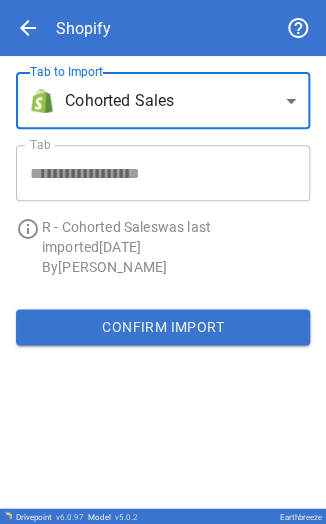 click on "**********" at bounding box center (163, 282) 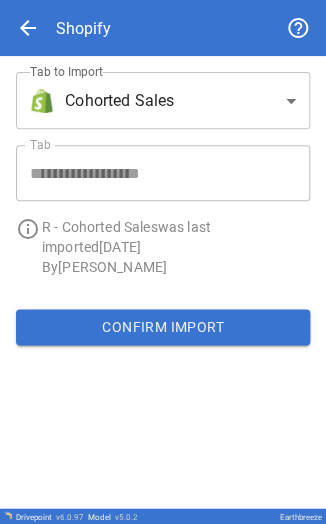 click on "**********" at bounding box center (163, 262) 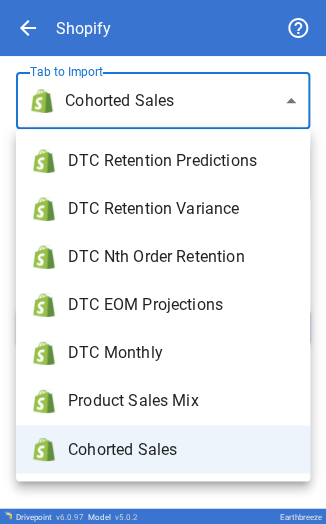 click at bounding box center (163, 262) 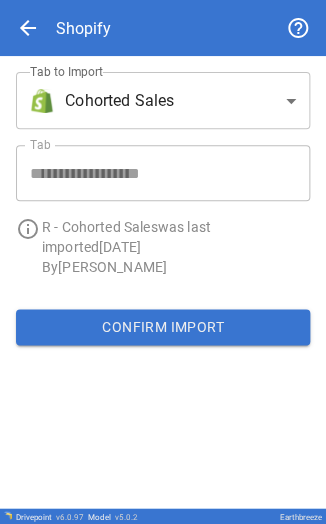 click on "Confirm Import" at bounding box center [163, 327] 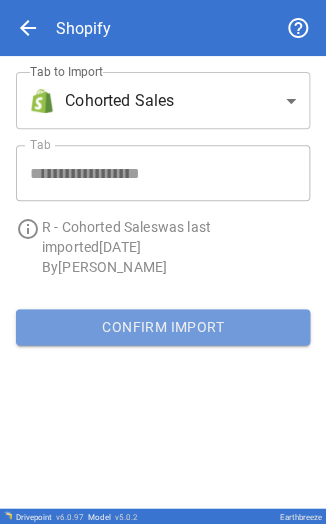 click on "Confirm Import" at bounding box center [163, 327] 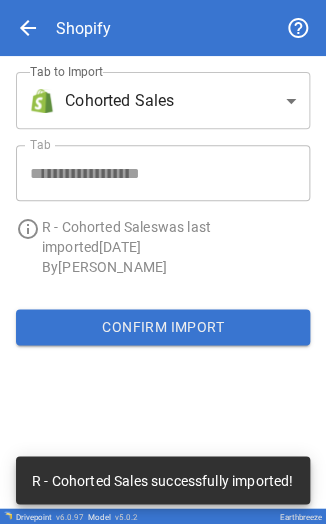 click on "**********" at bounding box center (155, 165) 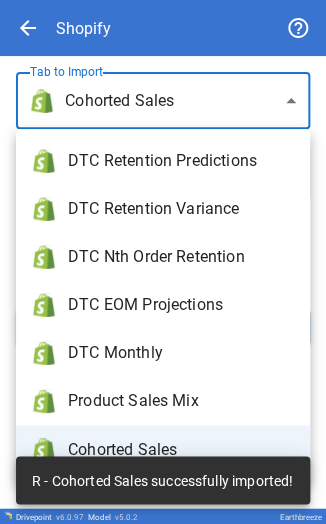 click on "**********" at bounding box center [163, 262] 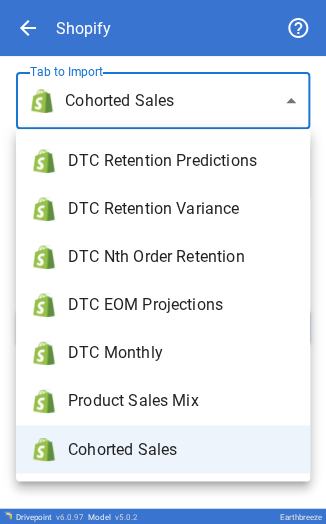 drag, startPoint x: 136, startPoint y: 399, endPoint x: 68, endPoint y: 421, distance: 71.470276 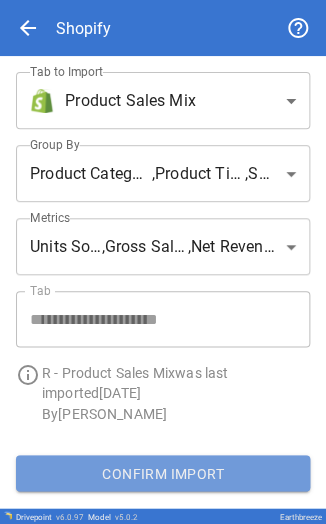 click on "Confirm Import" at bounding box center [163, 473] 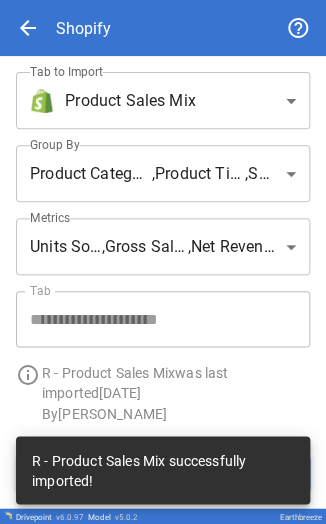 click on "arrow_back" at bounding box center [28, 28] 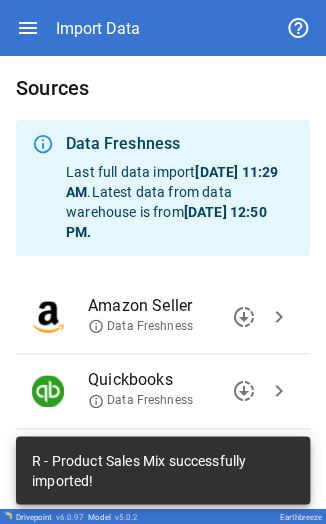 click on "chevron_right" at bounding box center (279, 391) 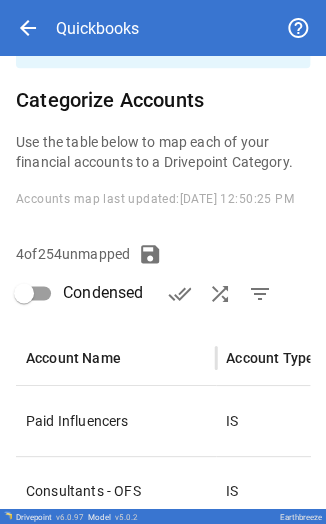 scroll, scrollTop: 112, scrollLeft: 0, axis: vertical 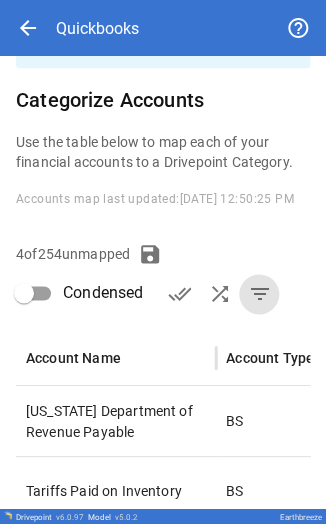 click on "filter_list" at bounding box center [259, 294] 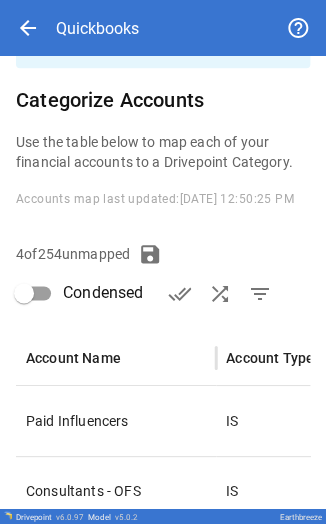 click on "filter_list" at bounding box center [259, 294] 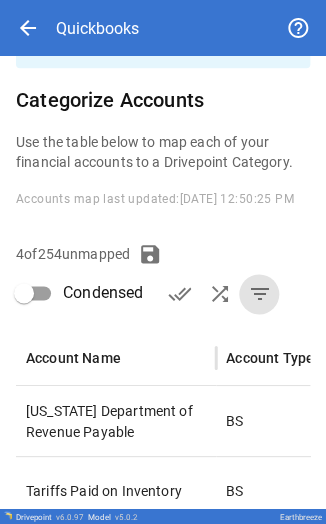 scroll, scrollTop: 319, scrollLeft: 0, axis: vertical 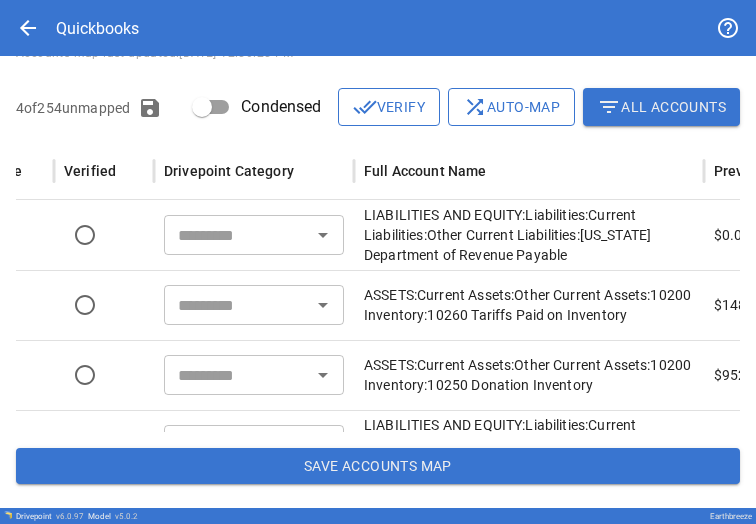 click at bounding box center [237, 235] 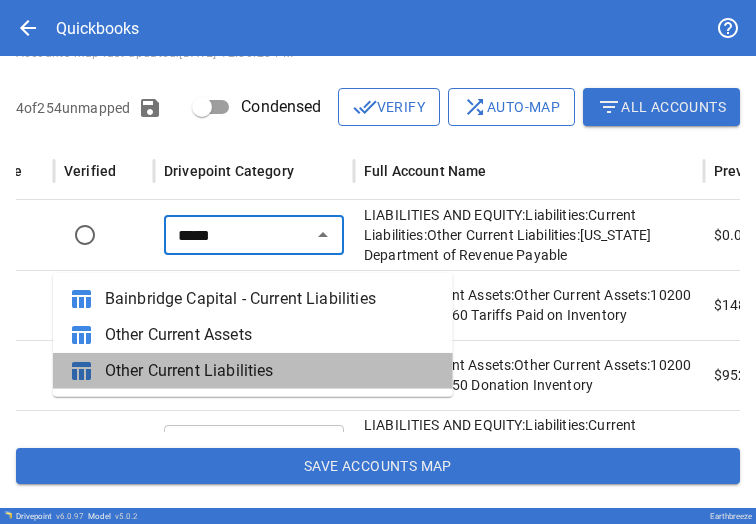 click on "Other Current Liabilities" at bounding box center [271, 371] 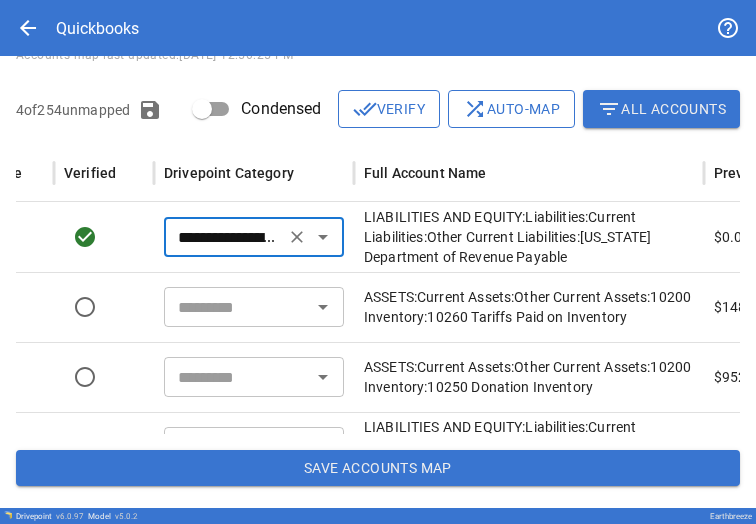 scroll, scrollTop: 212, scrollLeft: 0, axis: vertical 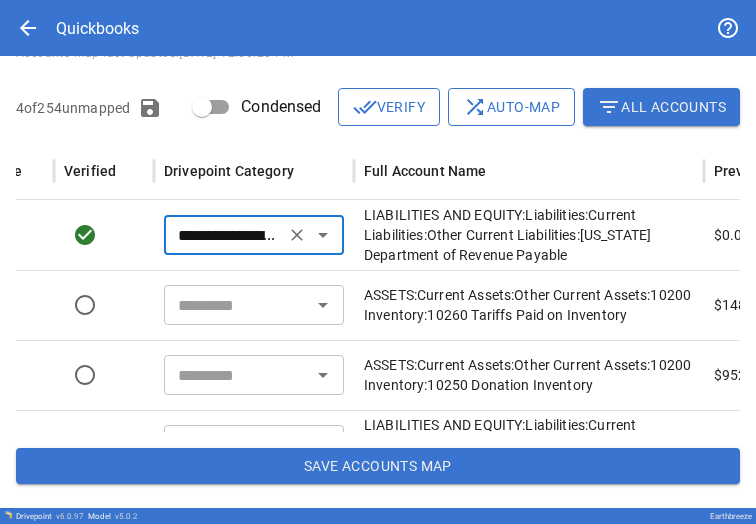type on "**********" 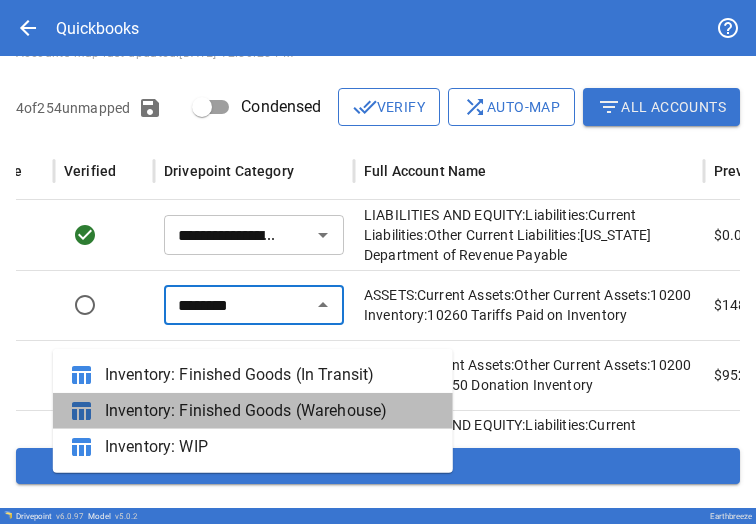 click on "Inventory: Finished Goods (Warehouse)" at bounding box center (271, 411) 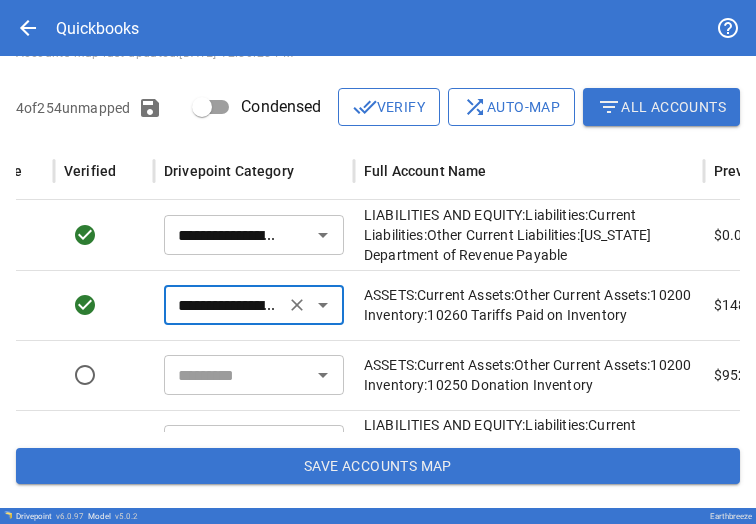 type on "**********" 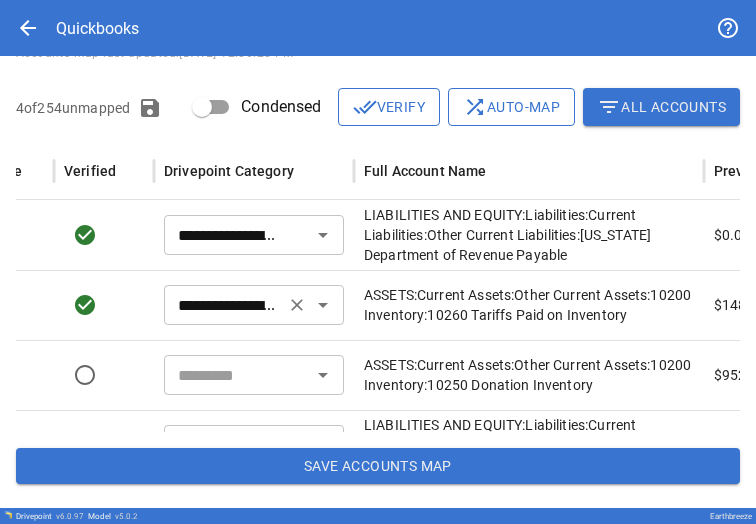 scroll, scrollTop: 48, scrollLeft: 292, axis: both 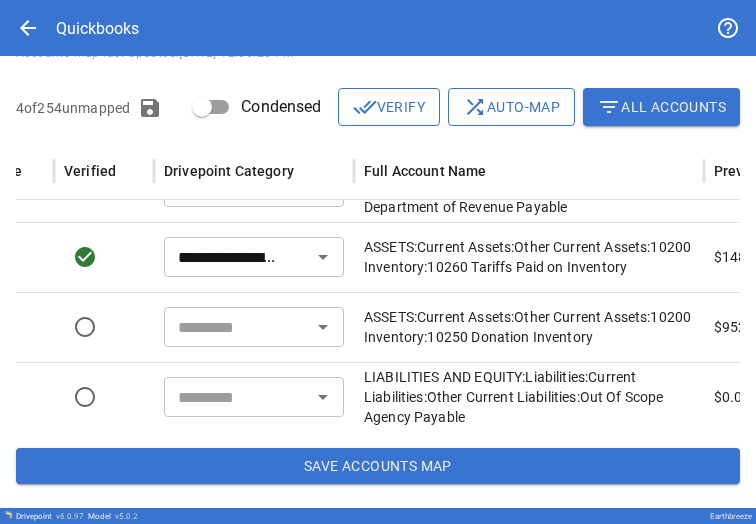 click at bounding box center (237, 327) 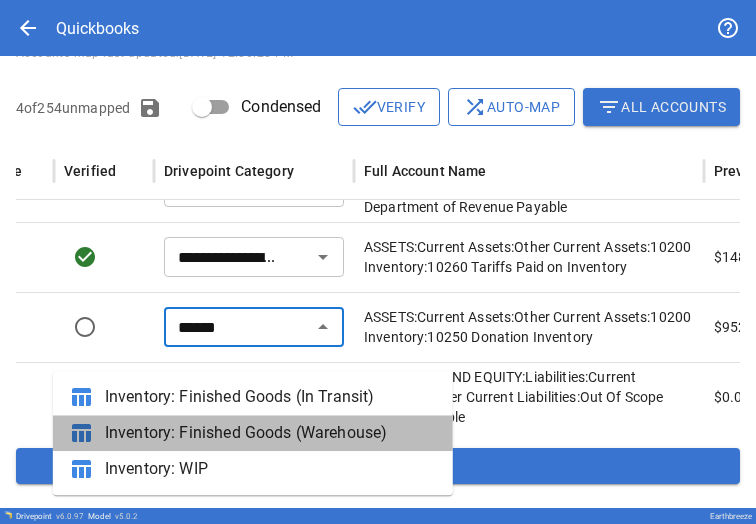 click on "Inventory: Finished Goods (Warehouse)" at bounding box center (271, 433) 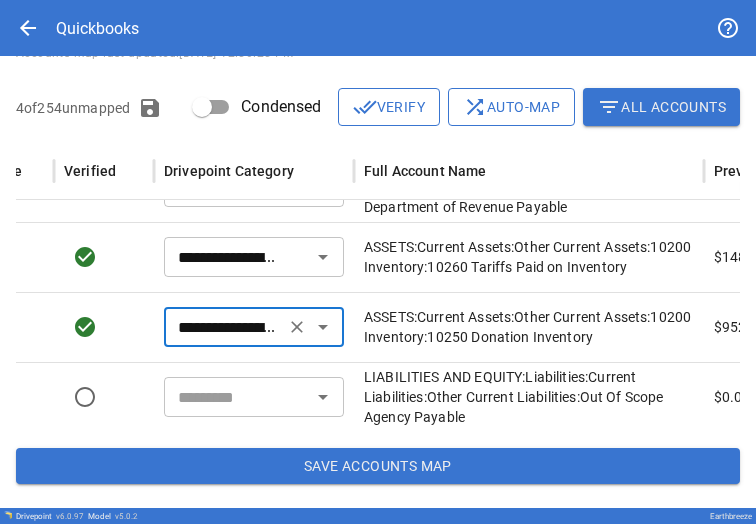 scroll, scrollTop: 62, scrollLeft: 292, axis: both 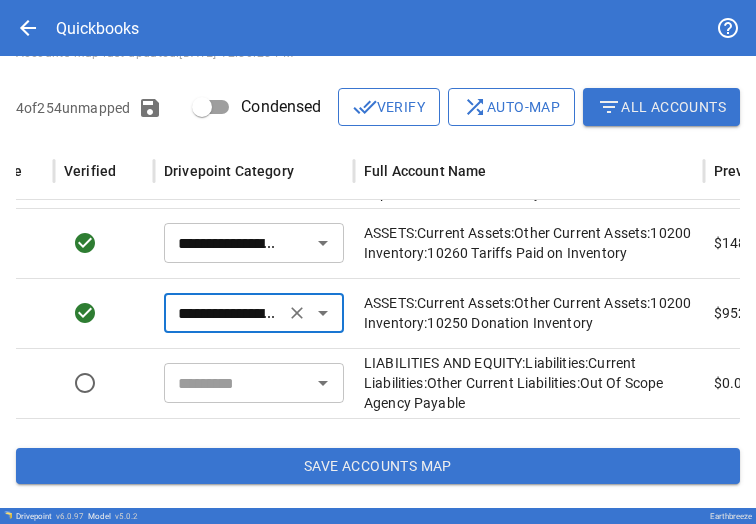 type on "**********" 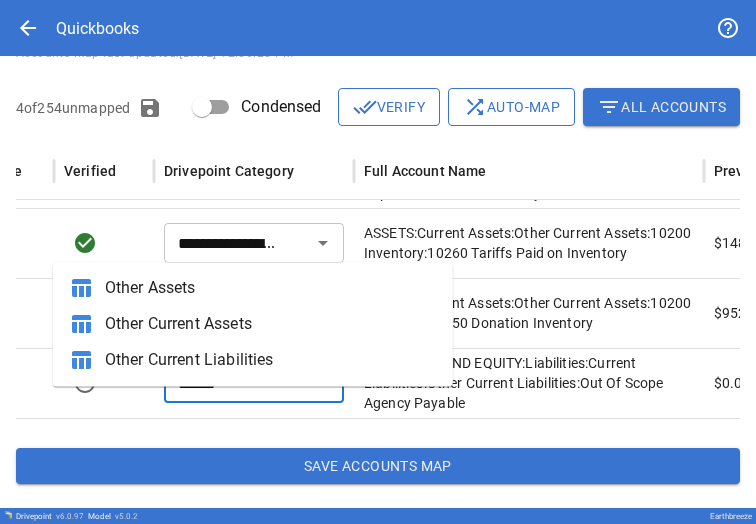 drag, startPoint x: 236, startPoint y: 341, endPoint x: 233, endPoint y: 377, distance: 36.124783 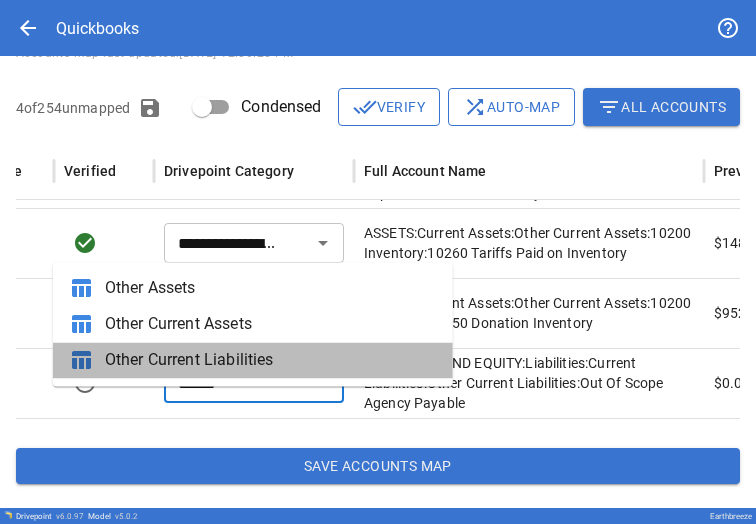 click on "Other Current Liabilities" at bounding box center [271, 360] 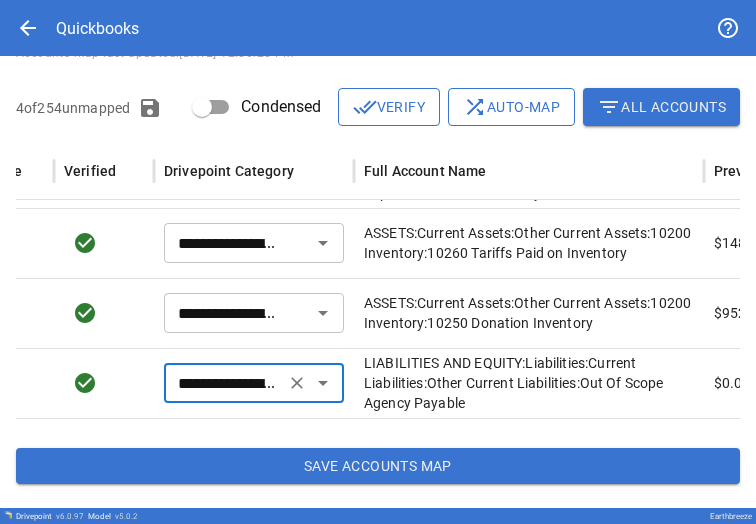 scroll, scrollTop: 0, scrollLeft: 292, axis: horizontal 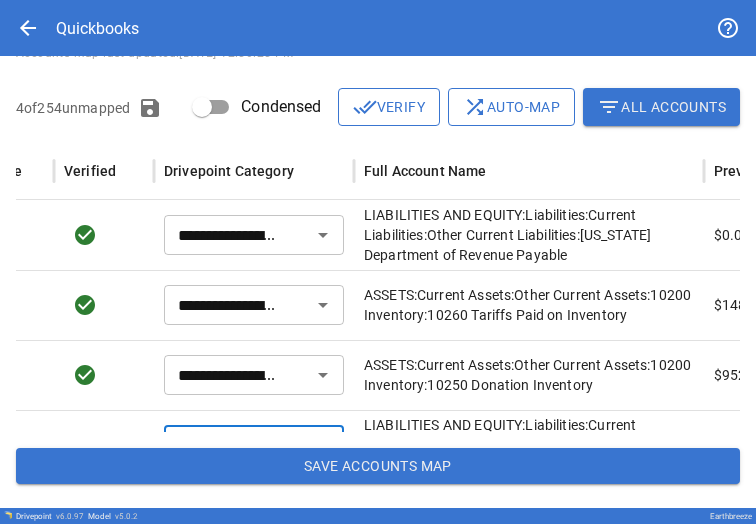 type on "**********" 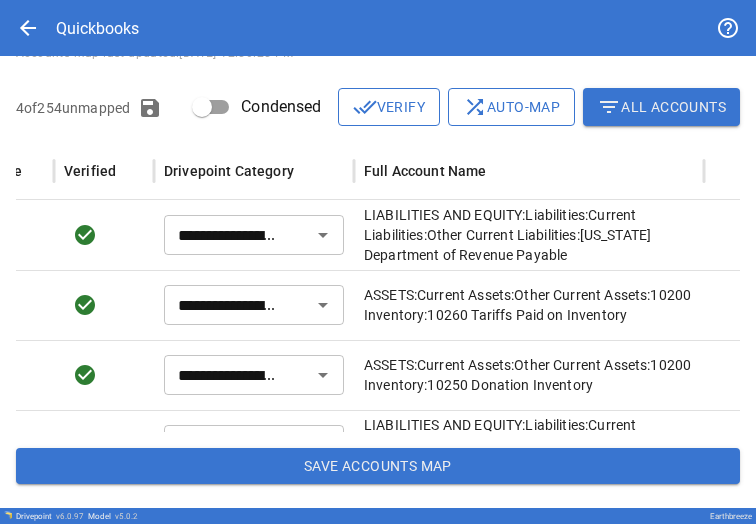 scroll, scrollTop: 0, scrollLeft: 240, axis: horizontal 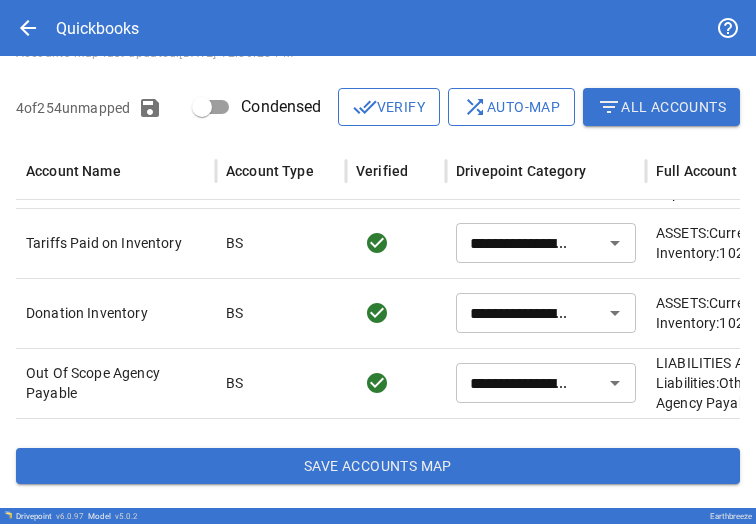 click 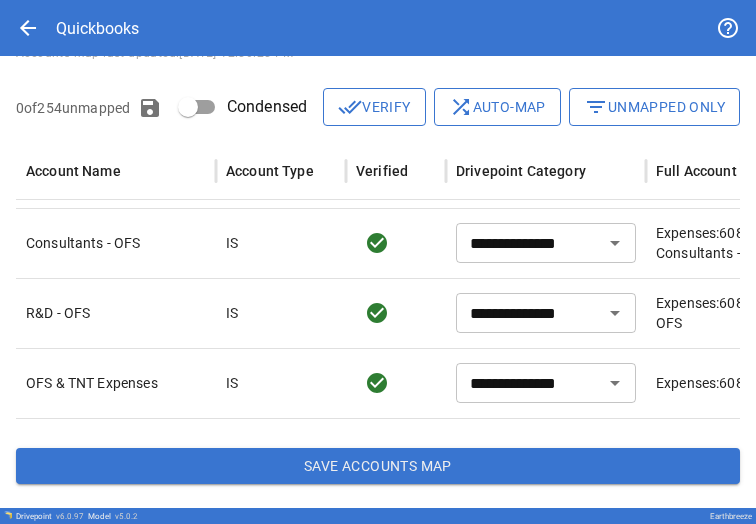 click on "Save Accounts Map" at bounding box center [378, 466] 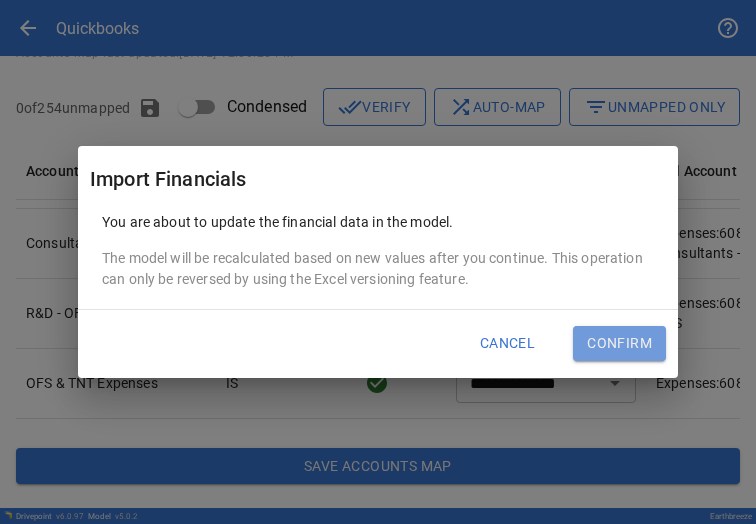 click on "Confirm" at bounding box center [619, 344] 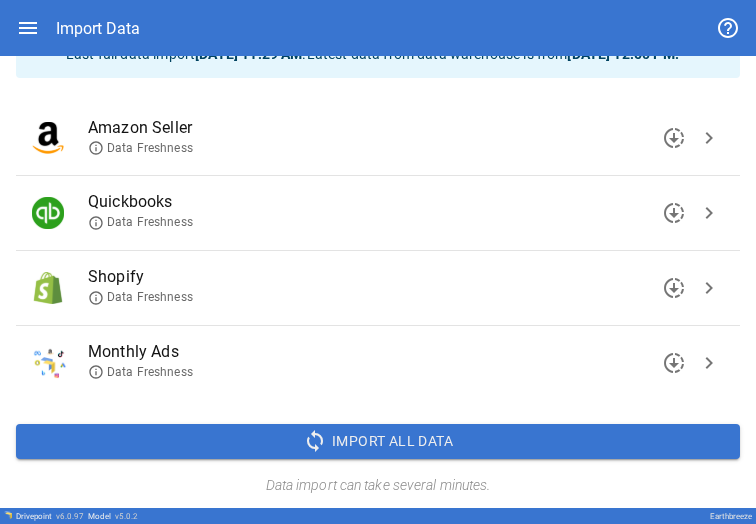 scroll, scrollTop: 58, scrollLeft: 0, axis: vertical 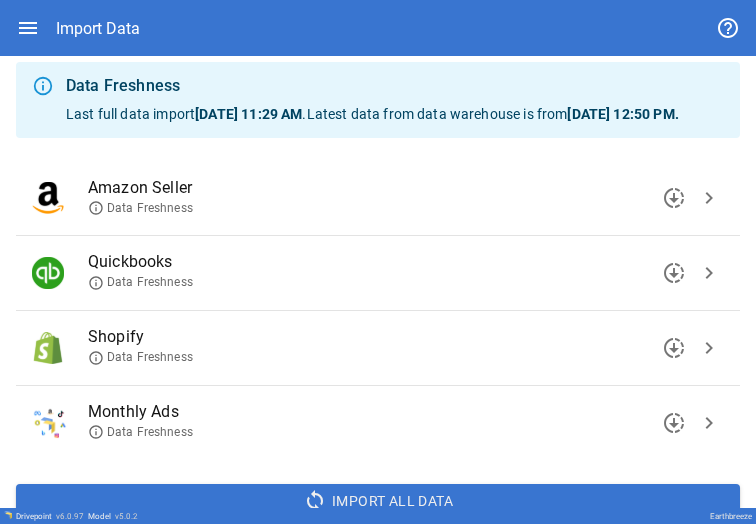 drag, startPoint x: 598, startPoint y: 24, endPoint x: 684, endPoint y: 288, distance: 277.65445 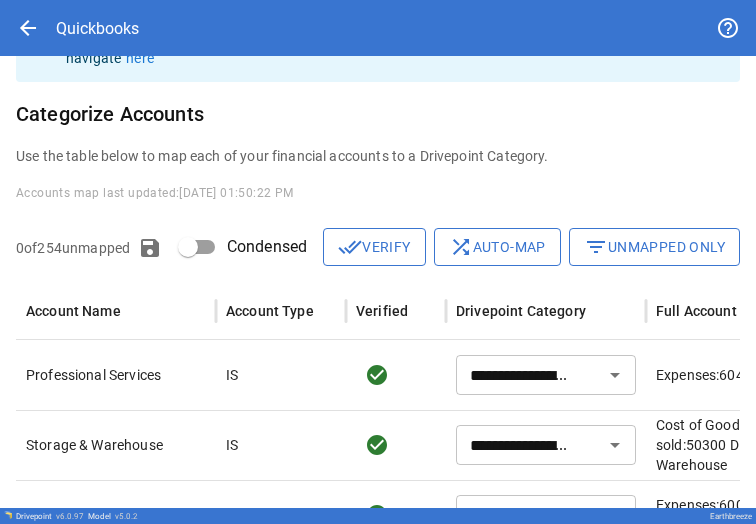 scroll, scrollTop: 235, scrollLeft: 0, axis: vertical 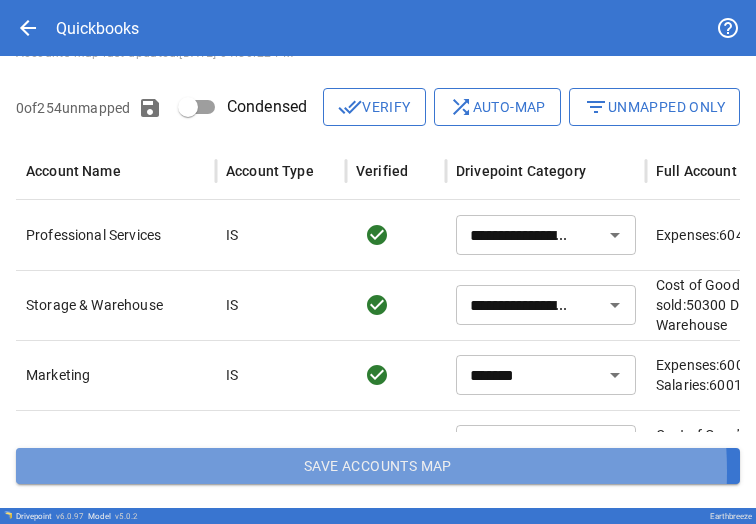 click on "Save Accounts Map" at bounding box center (378, 466) 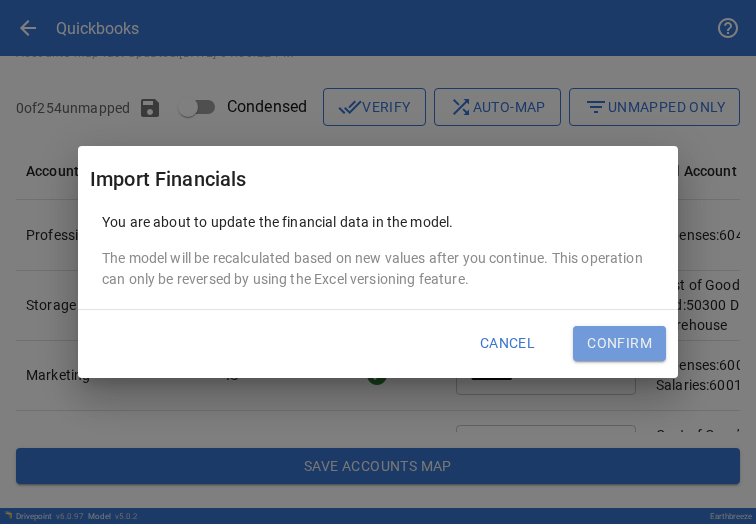 click on "Confirm" at bounding box center [619, 344] 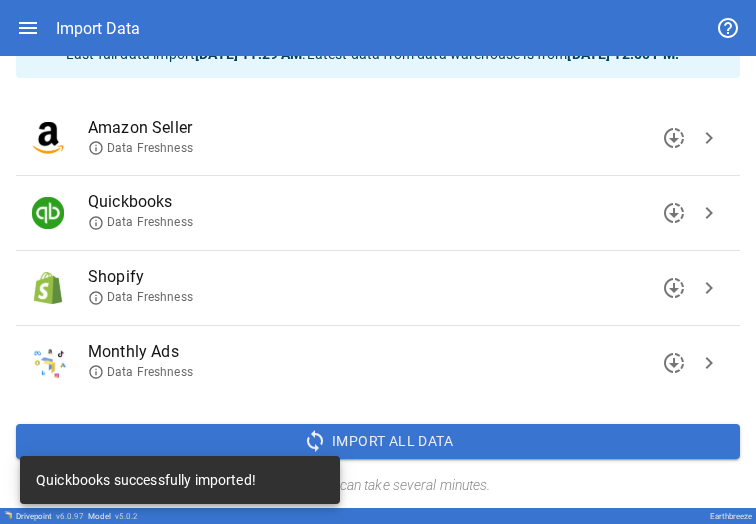 scroll, scrollTop: 143, scrollLeft: 0, axis: vertical 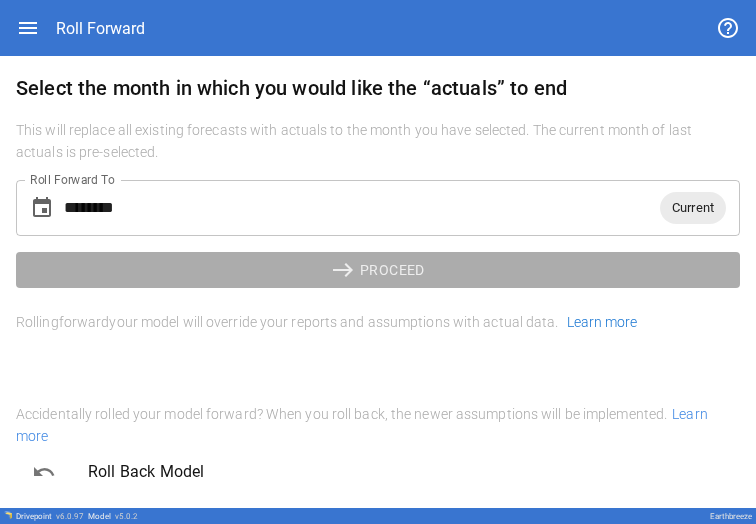 click on "********" at bounding box center (362, 208) 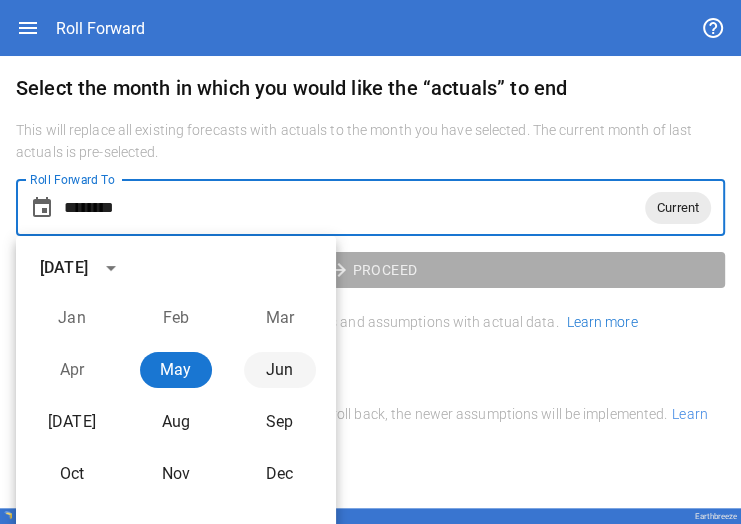 click on "Jun" at bounding box center (280, 370) 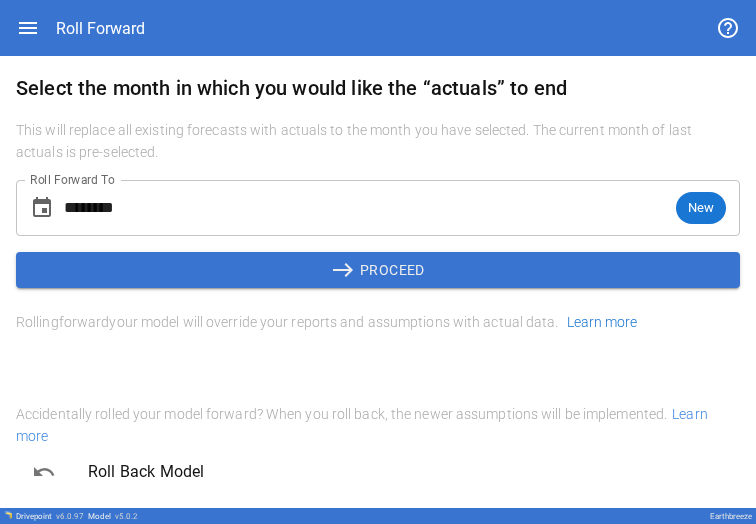 drag, startPoint x: 156, startPoint y: 33, endPoint x: 334, endPoint y: 271, distance: 297.20026 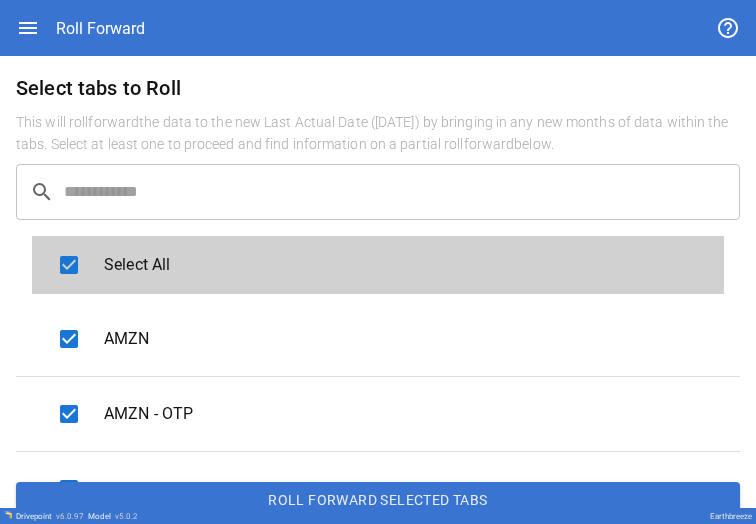 scroll, scrollTop: 111, scrollLeft: 0, axis: vertical 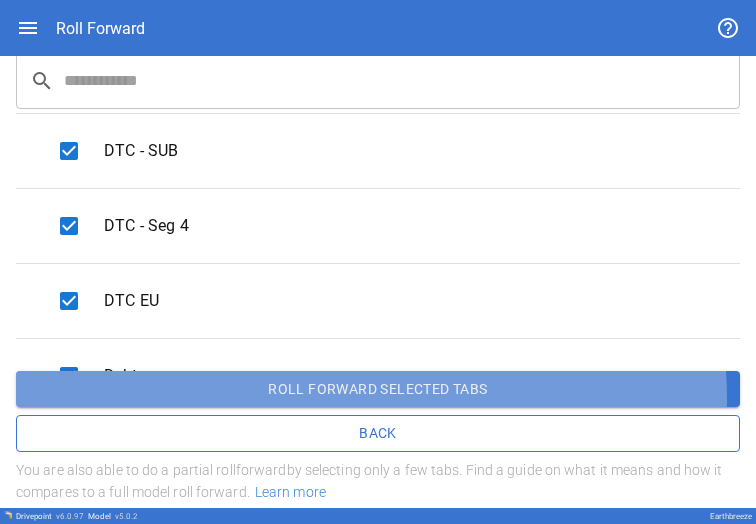 click on "Roll forward selected tabs" at bounding box center (378, 389) 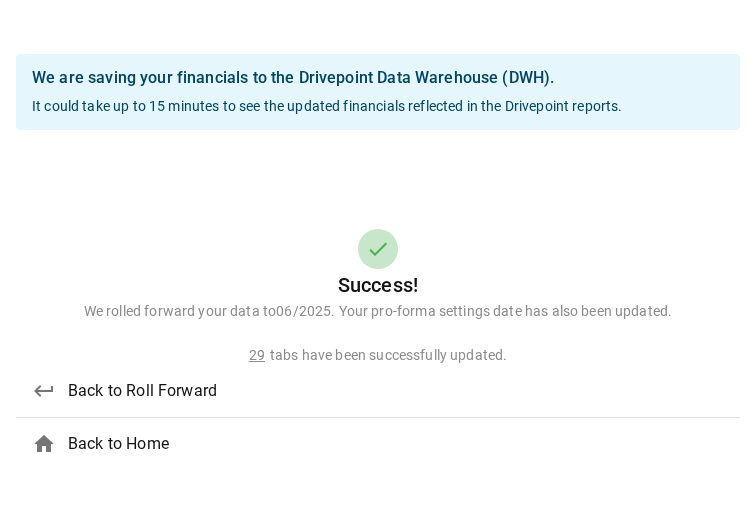 scroll, scrollTop: 0, scrollLeft: 0, axis: both 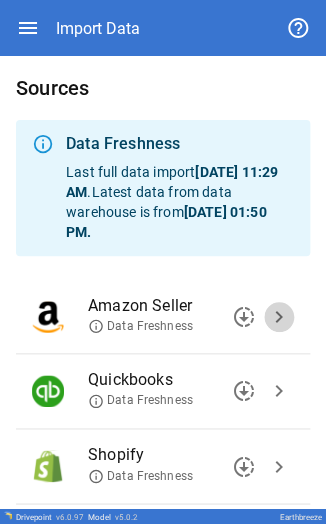 click on "chevron_right" at bounding box center [279, 317] 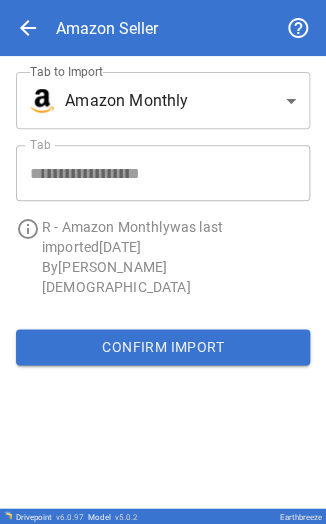 click on "**********" at bounding box center [163, 262] 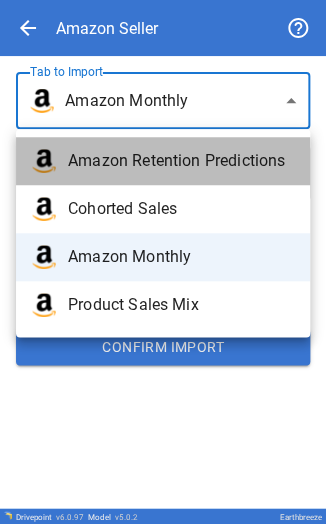 click on "Amazon Retention Predictions" at bounding box center (181, 161) 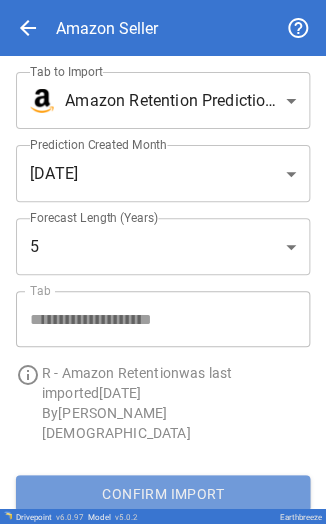 click on "Confirm Import" at bounding box center (163, 493) 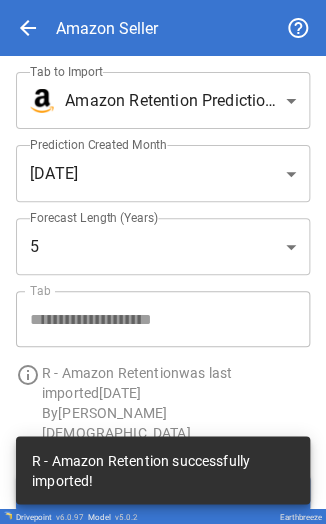 click on "**********" at bounding box center (155, 92) 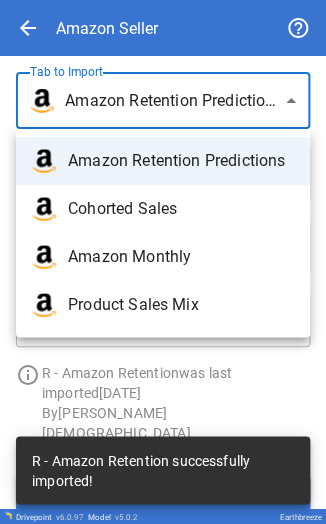 click on "Cohorted Sales" at bounding box center (181, 209) 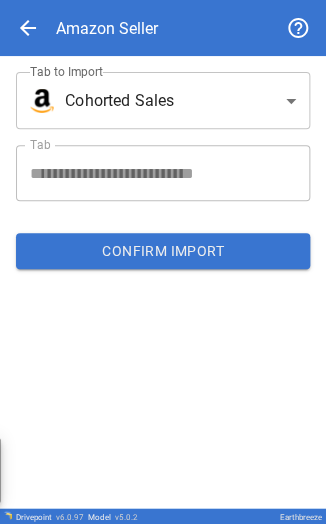 drag, startPoint x: 148, startPoint y: 264, endPoint x: 134, endPoint y: 260, distance: 14.56022 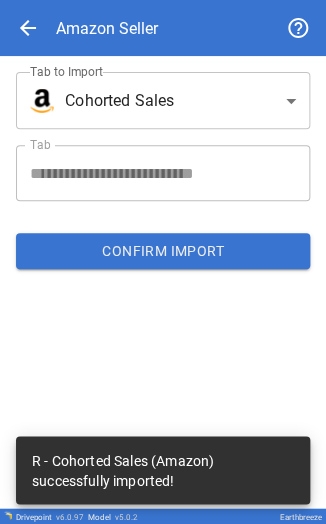 click on "**********" at bounding box center (163, 262) 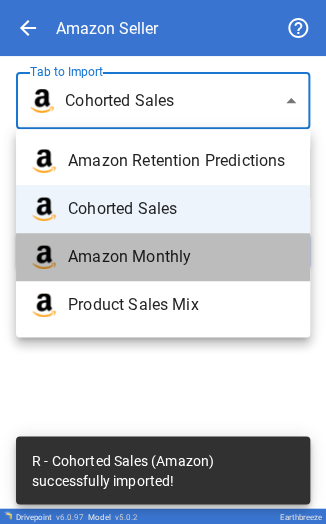 click on "Amazon Monthly" at bounding box center (181, 257) 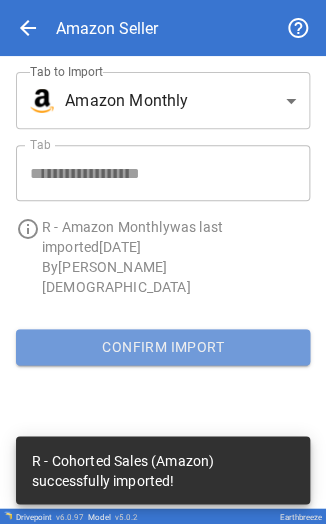 click on "Confirm Import" at bounding box center [163, 347] 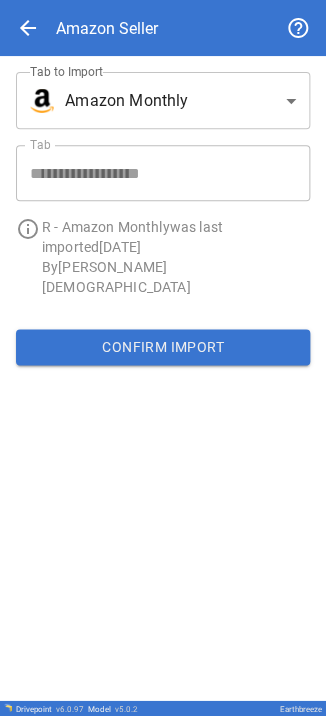 click on "**********" at bounding box center [155, 92] 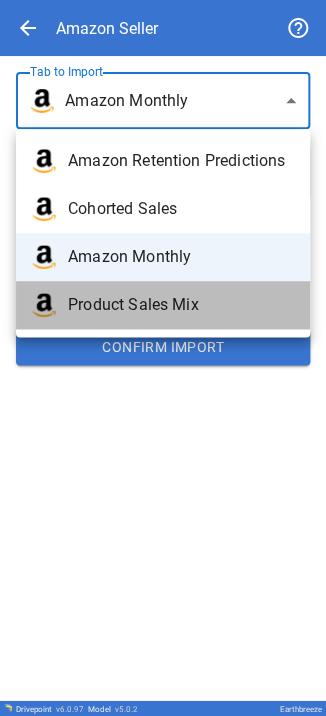 click on "Product Sales Mix" at bounding box center (181, 305) 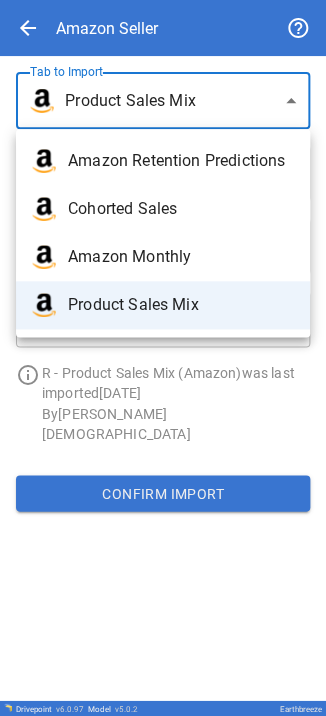 click on "**********" at bounding box center (163, 358) 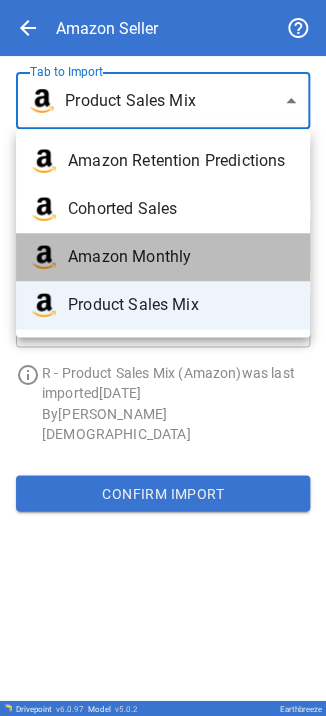click on "Amazon Monthly" at bounding box center [163, 257] 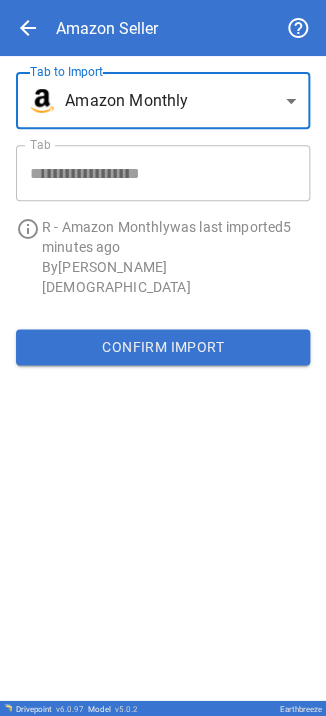 click on "**********" at bounding box center (163, 358) 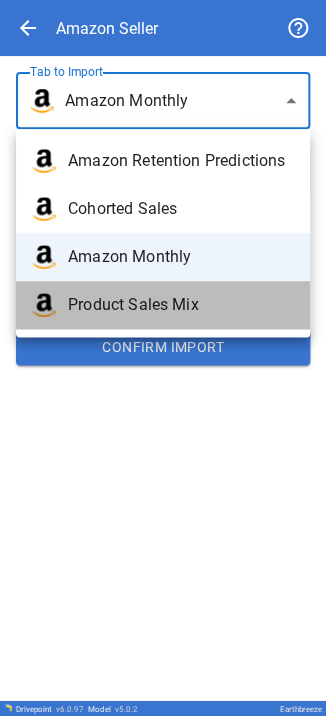 click on "Product Sales Mix" at bounding box center (181, 305) 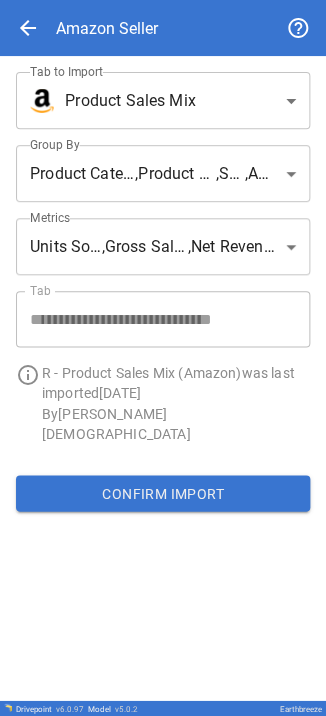click on "Metrics" at bounding box center [50, 217] 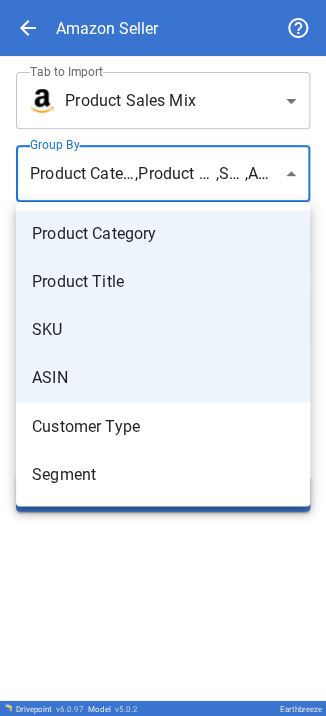 click at bounding box center [163, 358] 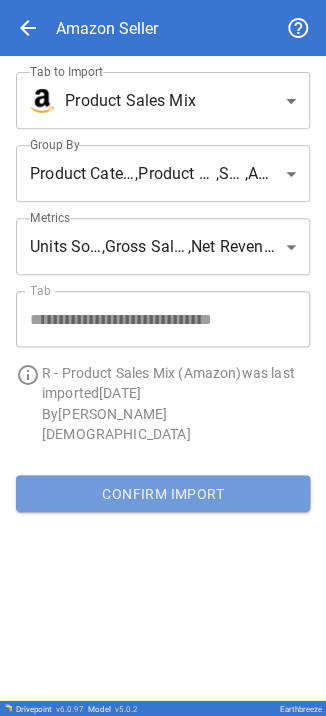 click on "Confirm Import" at bounding box center (163, 493) 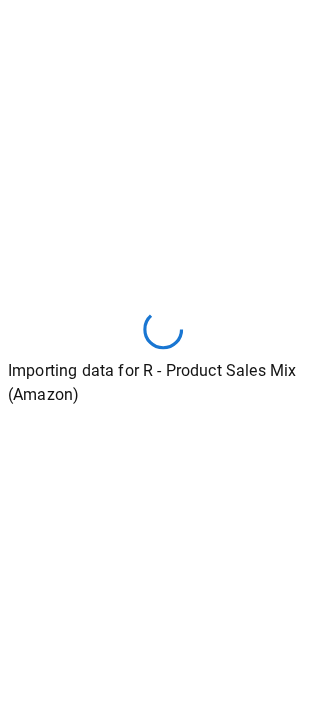 type 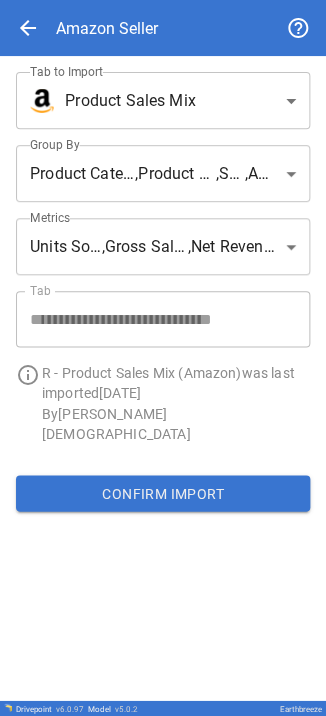 click on "**********" at bounding box center (163, 358) 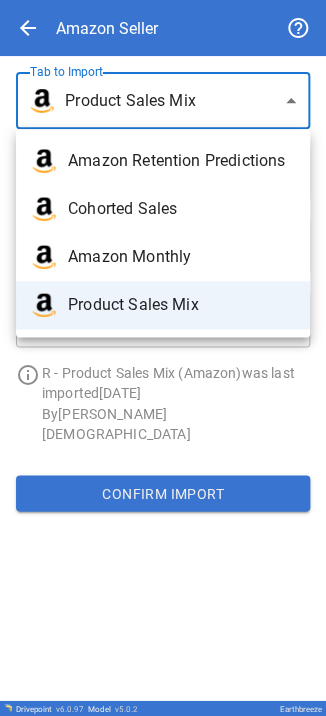 click at bounding box center [163, 358] 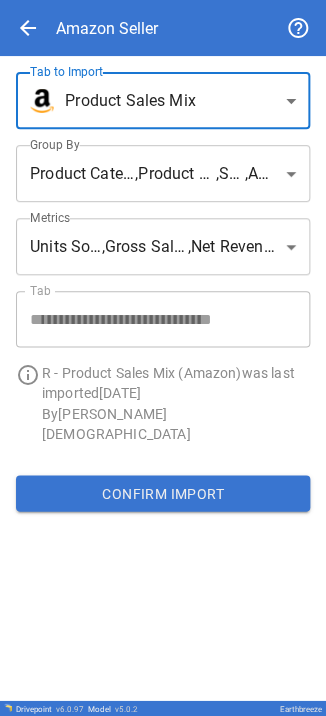 click on "Amazon Retention Predictions Cohorted Sales Amazon Monthly Product Sales Mix" at bounding box center (163, 358) 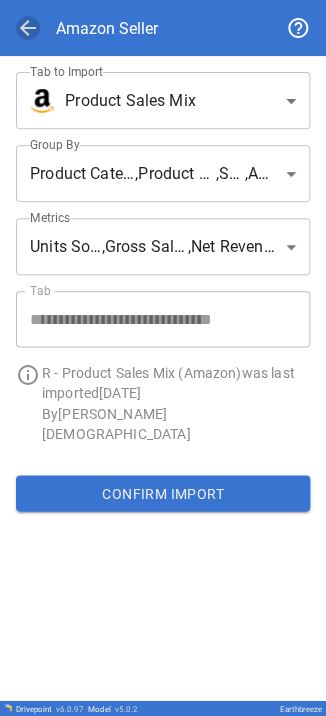 click on "arrow_back" at bounding box center (28, 28) 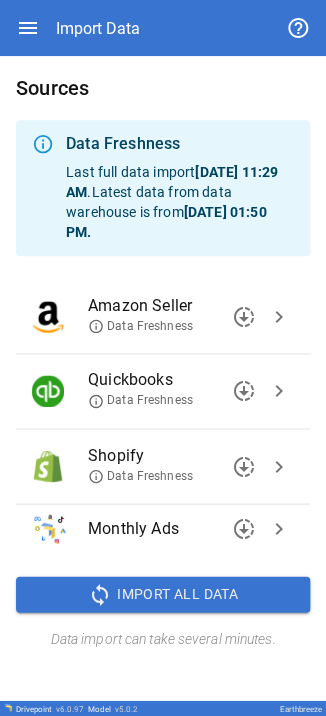 click on "chevron_right" at bounding box center [279, 466] 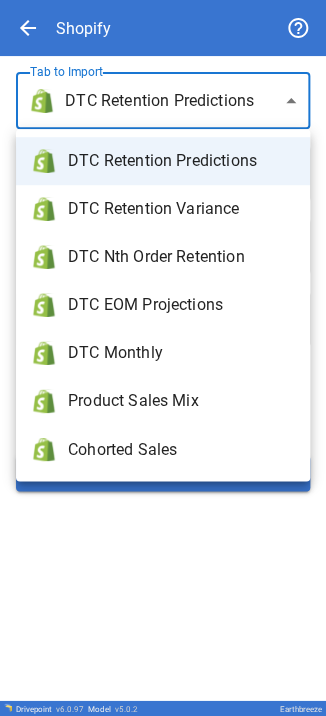 click on "**********" at bounding box center [163, 358] 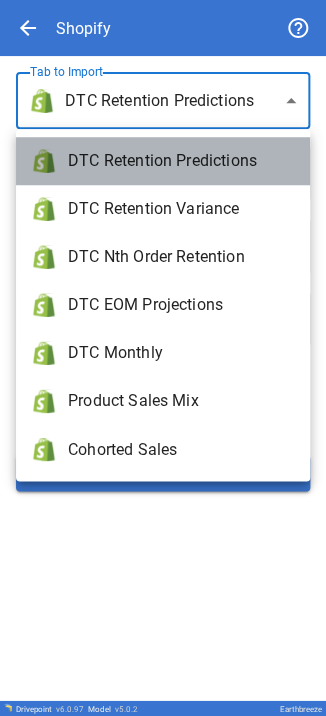 click on "DTC Retention Predictions" at bounding box center (181, 161) 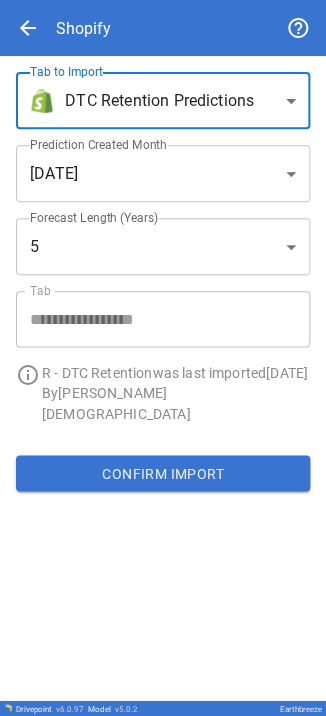 click on "Confirm Import" at bounding box center (163, 473) 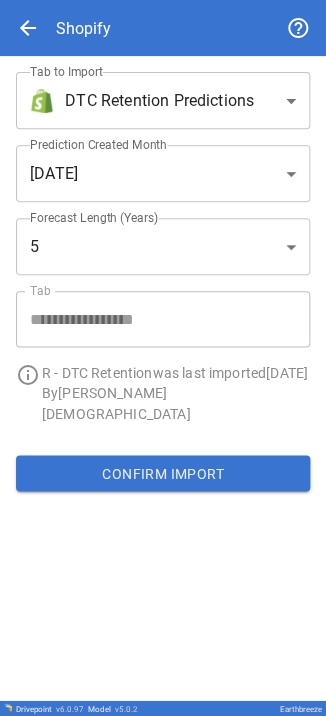 click on "**********" at bounding box center (163, 358) 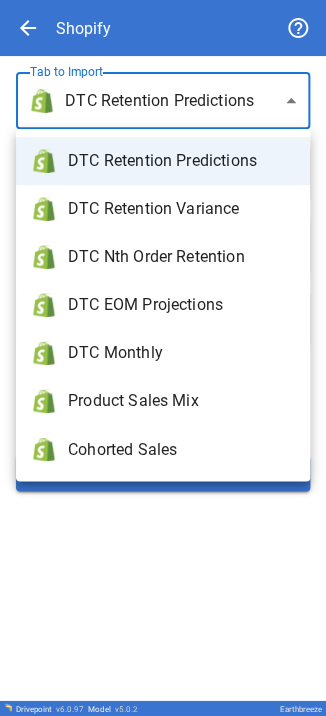click on "DTC Monthly" at bounding box center (163, 353) 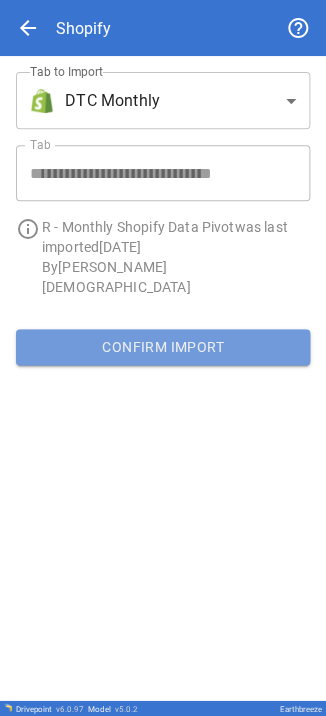click on "Confirm Import" at bounding box center (163, 347) 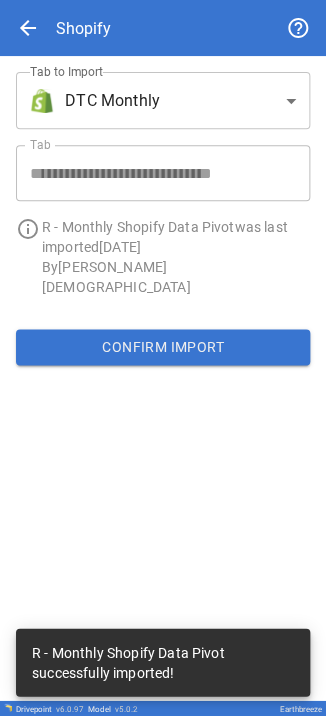 click on "**********" at bounding box center [155, 92] 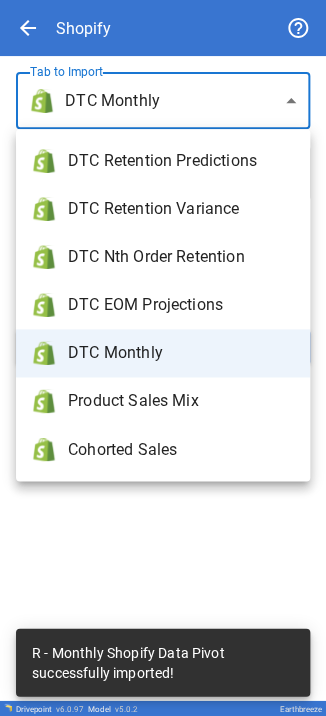 click on "**********" at bounding box center (163, 358) 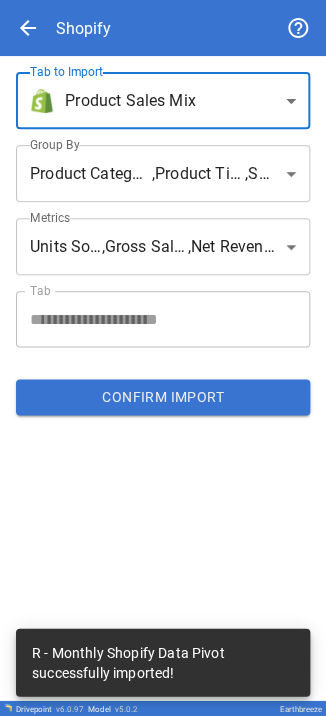 click on "**********" at bounding box center [163, 358] 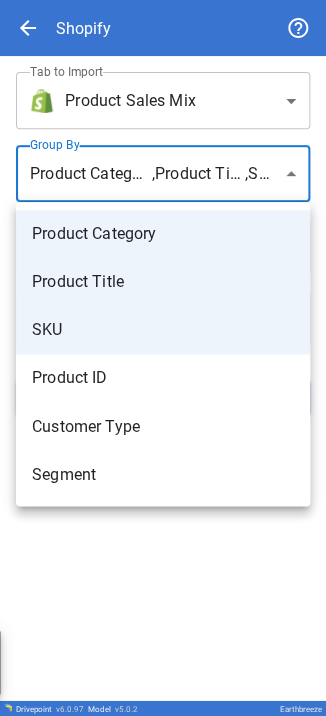 click at bounding box center [163, 358] 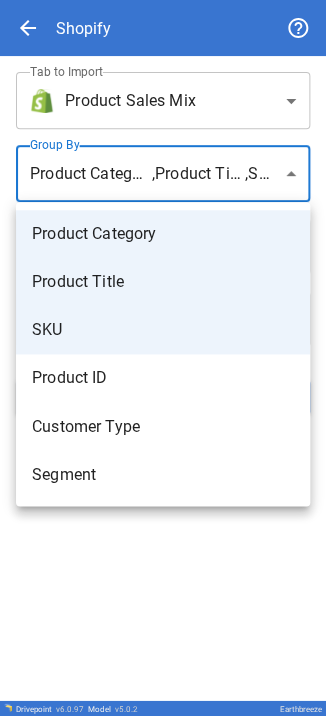 click on "**********" at bounding box center (163, 358) 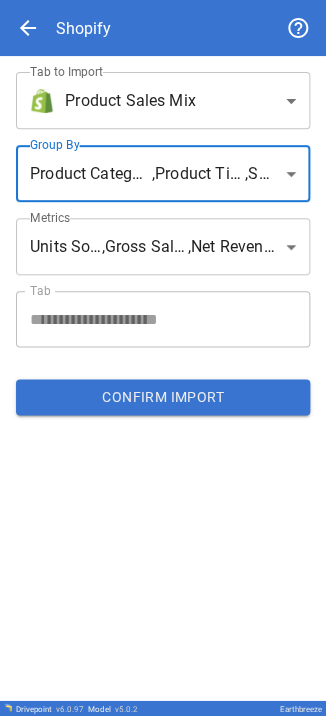 click on "**********" at bounding box center [163, 358] 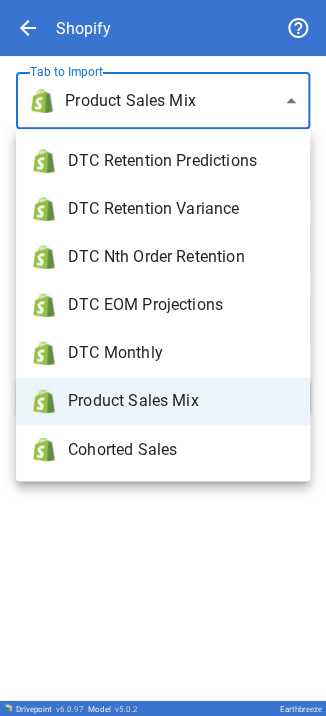 click at bounding box center (163, 358) 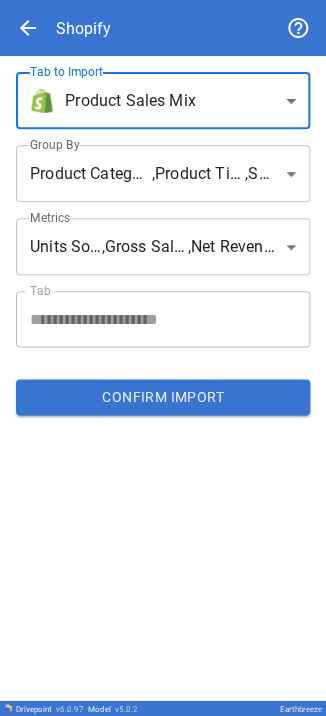 click on "Confirm Import" at bounding box center (163, 397) 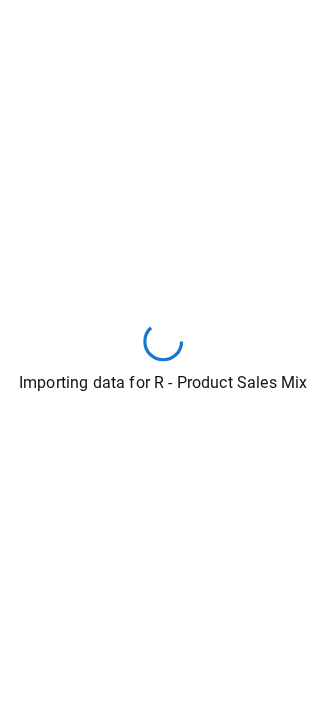type 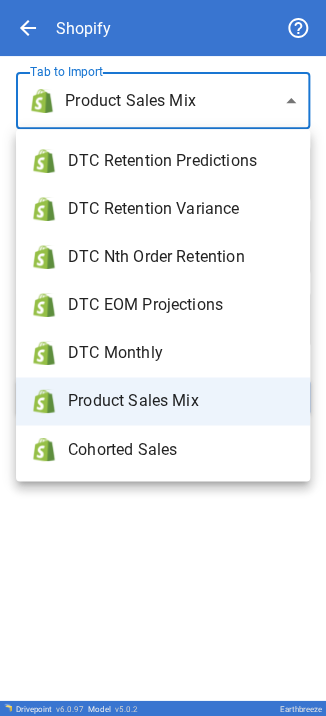 click on "**********" at bounding box center [163, 358] 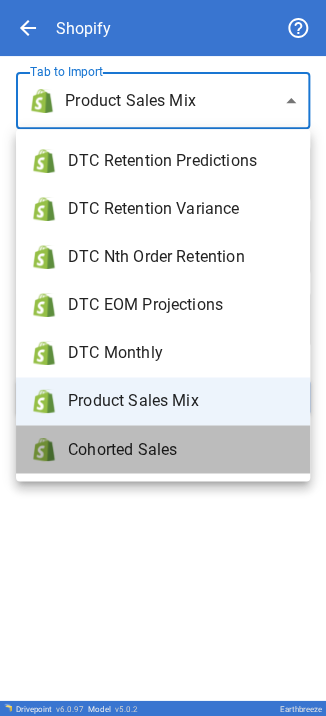 click on "Cohorted Sales" at bounding box center (181, 449) 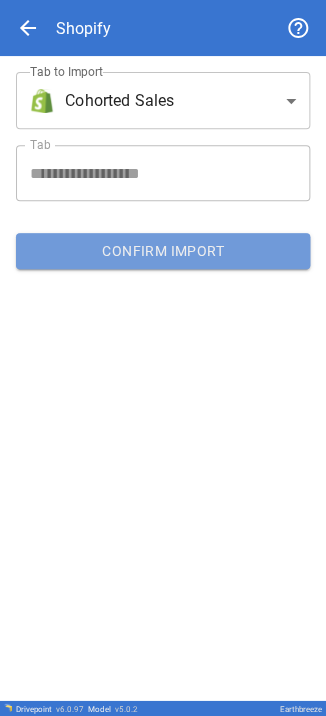 click on "Confirm Import" at bounding box center (163, 251) 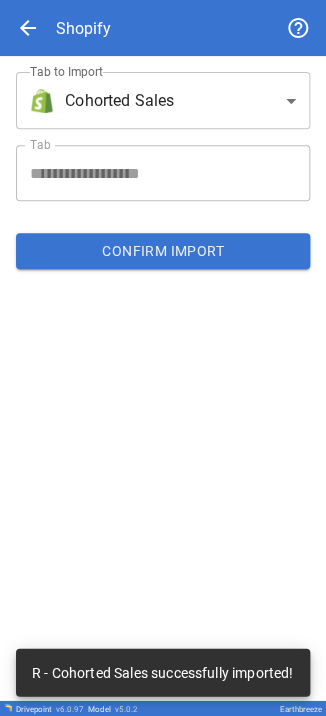 click on "arrow_back" at bounding box center [28, 28] 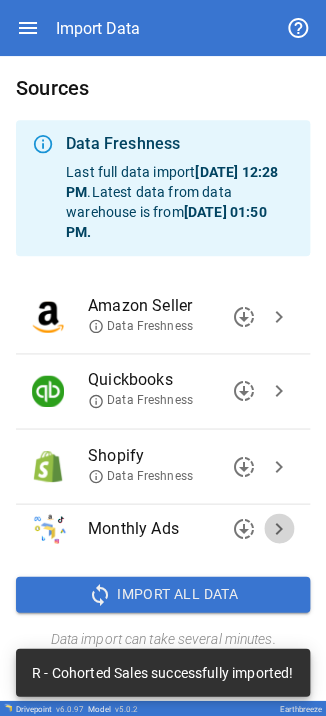 click on "chevron_right" at bounding box center (279, 528) 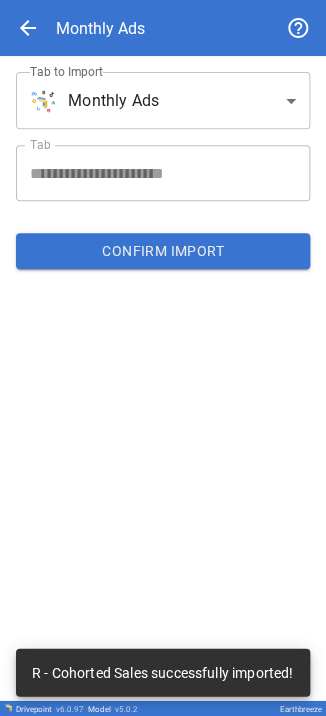 click on "**********" at bounding box center (163, 358) 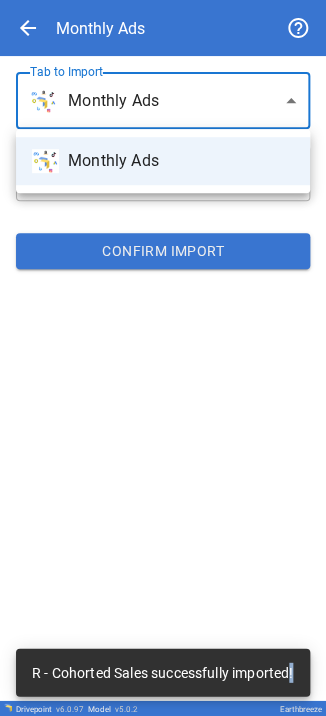 click at bounding box center (163, 358) 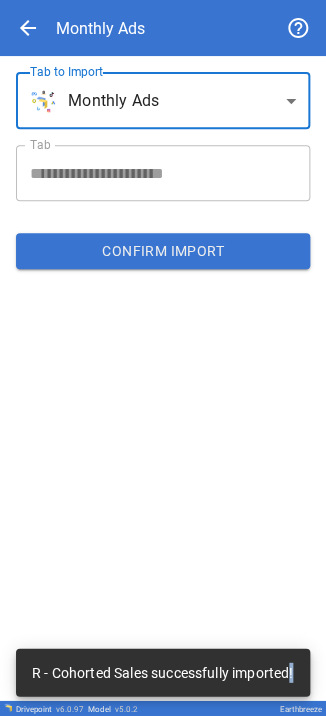 click on "Confirm Import" at bounding box center [163, 251] 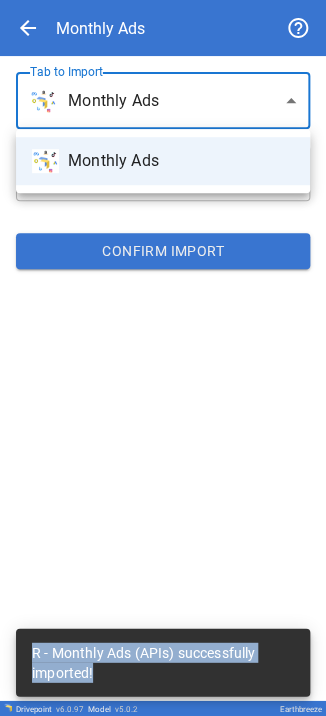 click on "**********" at bounding box center [163, 358] 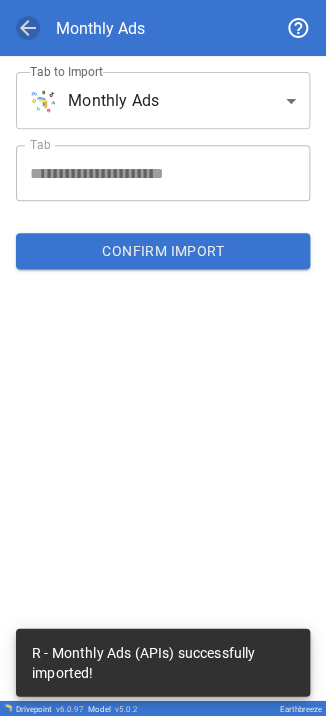 click on "arrow_back" at bounding box center (28, 28) 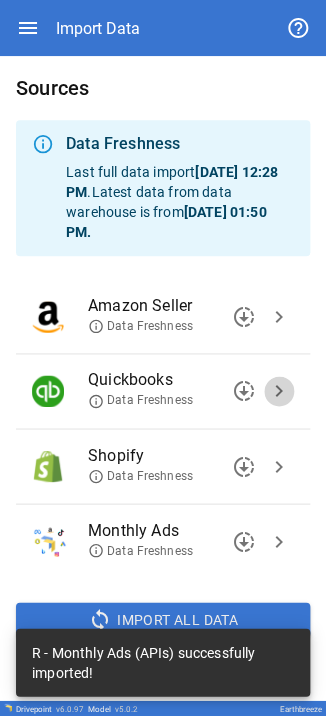 click on "chevron_right" at bounding box center [279, 391] 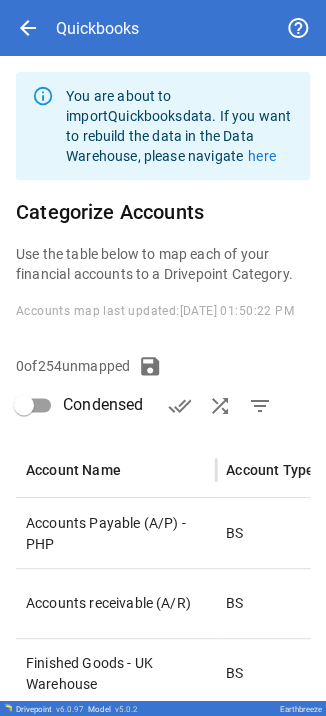 click on "filter_list" at bounding box center (259, 406) 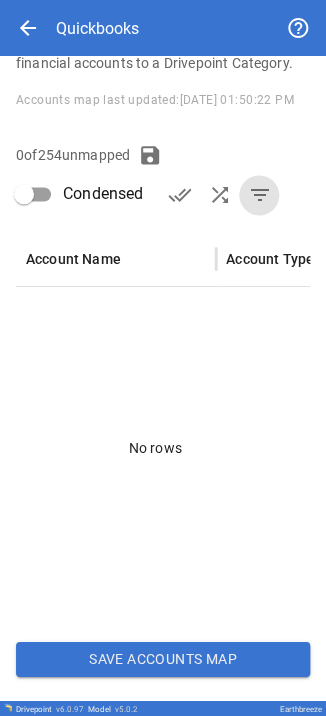 scroll, scrollTop: 232, scrollLeft: 0, axis: vertical 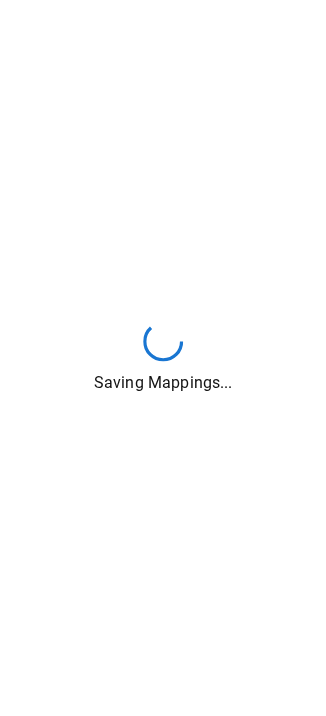 type on "**********" 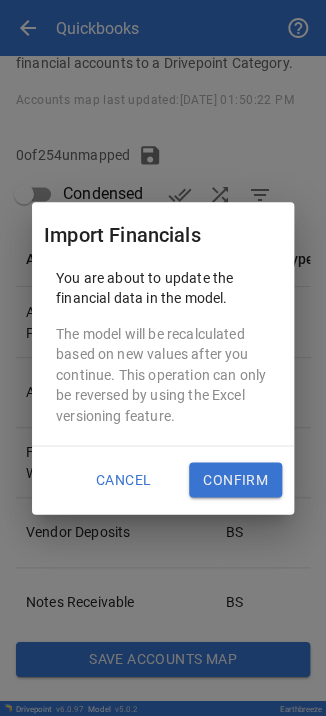 drag, startPoint x: 258, startPoint y: 477, endPoint x: -992, endPoint y: 57, distance: 1318.6736 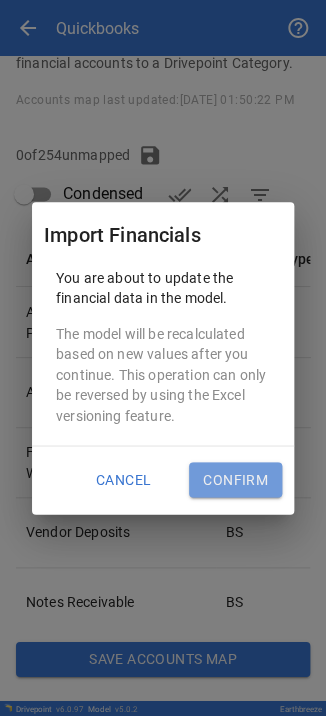 click on "Confirm" at bounding box center [235, 480] 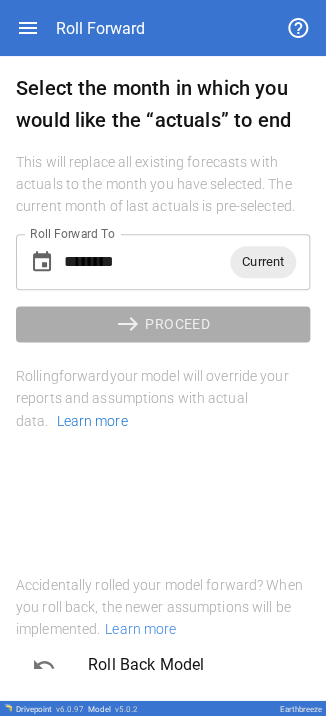 click on "********" at bounding box center [147, 262] 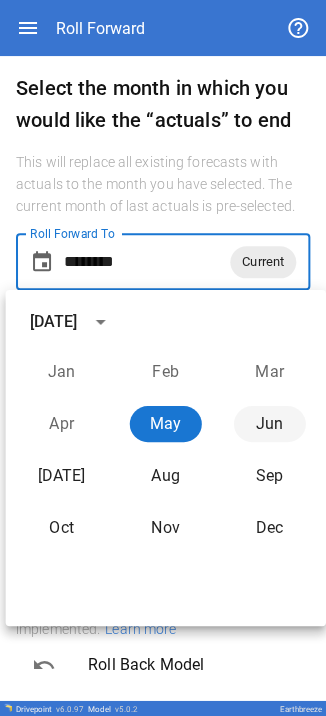 drag, startPoint x: 277, startPoint y: 415, endPoint x: 250, endPoint y: 396, distance: 33.01515 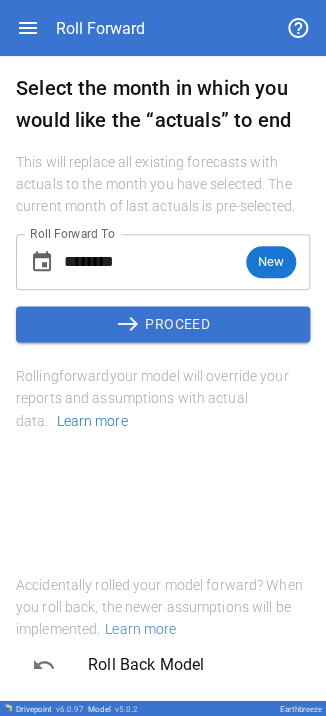 click on "east PROCEED" at bounding box center (163, 324) 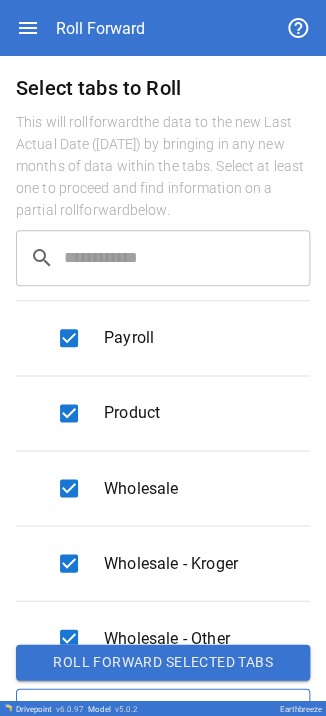 scroll, scrollTop: 507, scrollLeft: 0, axis: vertical 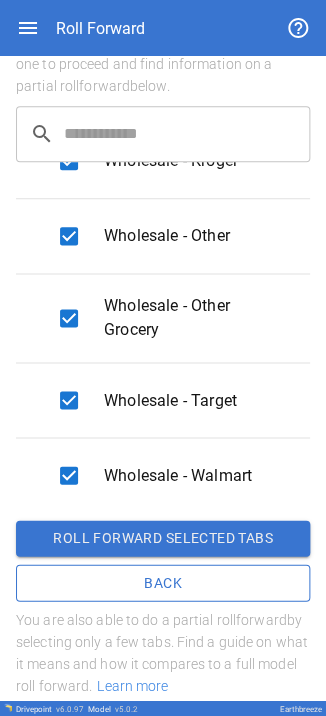 click on "Roll forward selected tabs" at bounding box center (163, 538) 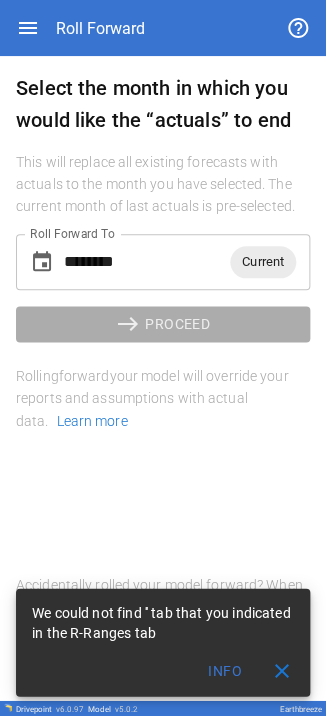 scroll, scrollTop: 0, scrollLeft: 0, axis: both 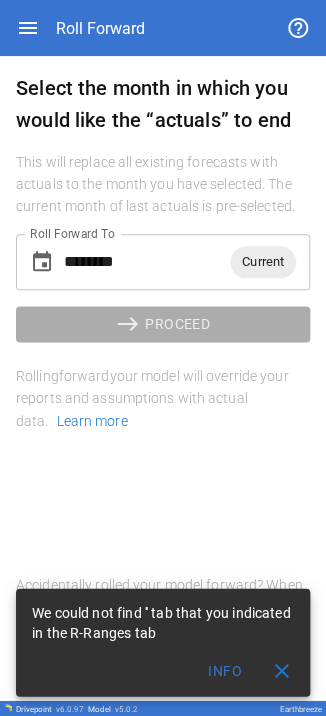 click on "********" at bounding box center (147, 262) 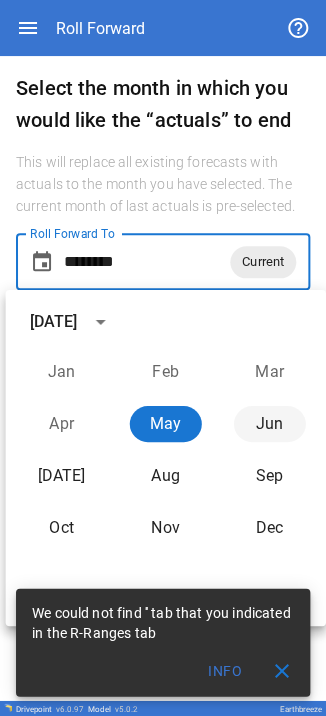 click on "Jun" at bounding box center (269, 424) 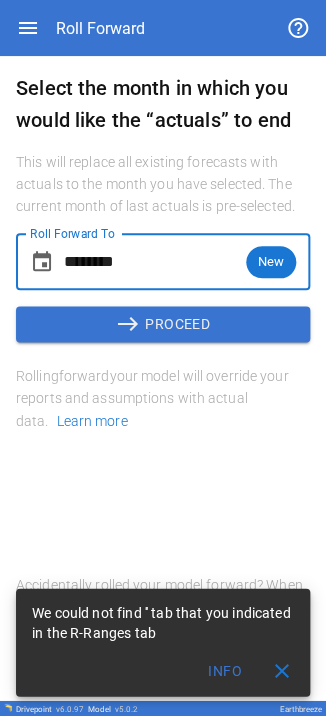 click on "east PROCEED" at bounding box center (163, 324) 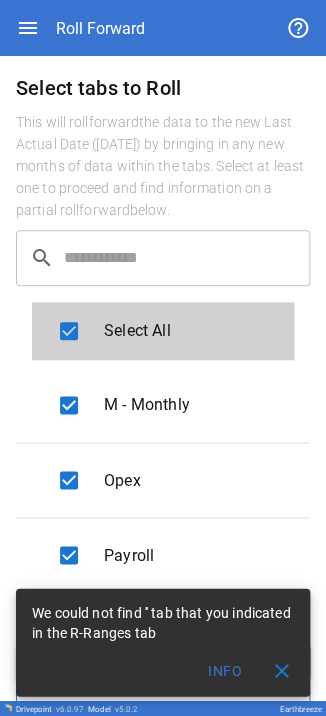 click on "close" at bounding box center [282, 670] 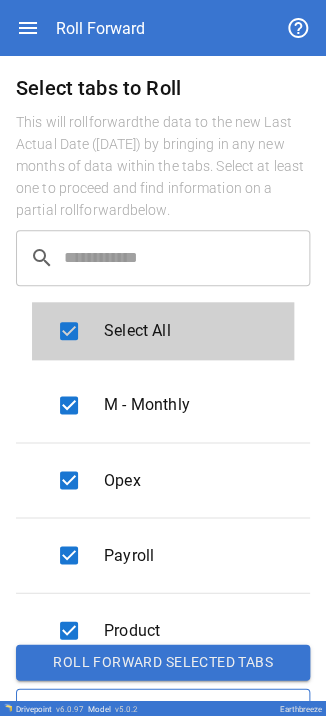 scroll, scrollTop: 507, scrollLeft: 0, axis: vertical 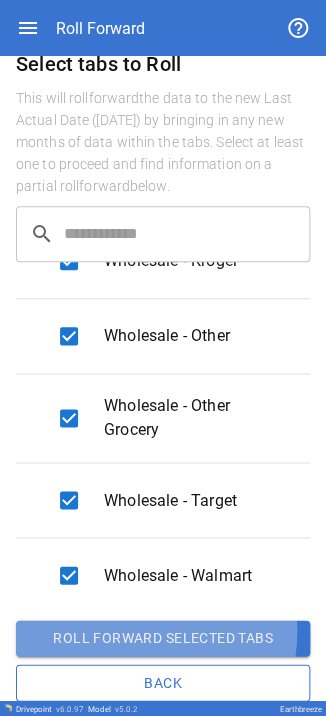 click on "Roll forward selected tabs" at bounding box center [163, 638] 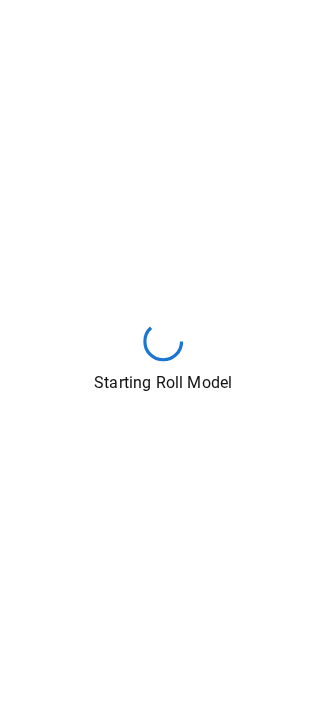 scroll, scrollTop: 0, scrollLeft: 0, axis: both 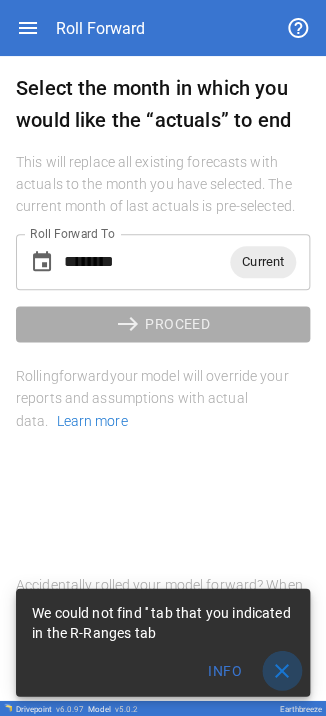 click on "close" at bounding box center [282, 670] 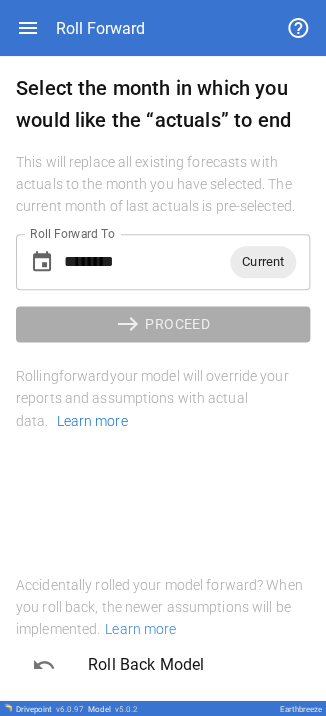 click on "********" at bounding box center (147, 262) 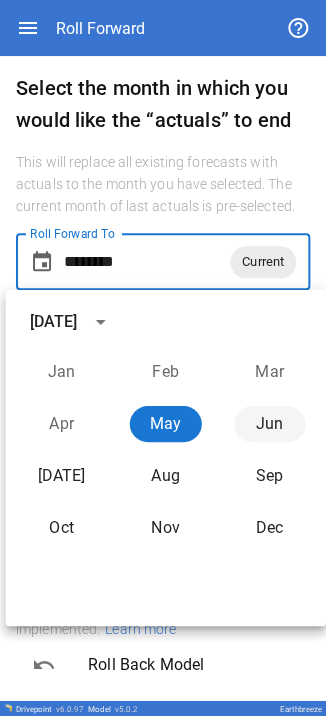 drag, startPoint x: 253, startPoint y: 438, endPoint x: 236, endPoint y: 420, distance: 24.758837 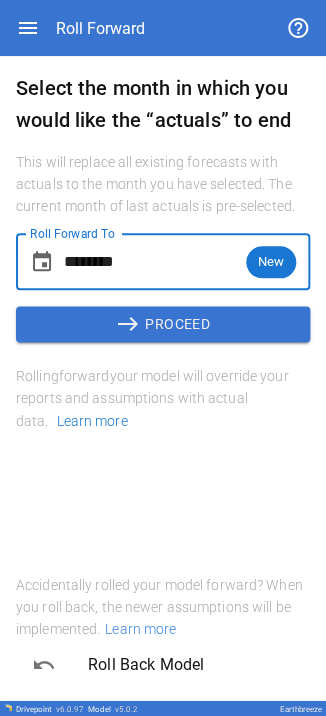 click on "east" at bounding box center (130, 324) 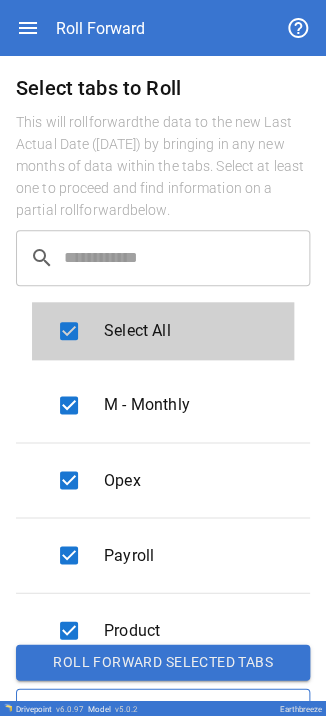 click on "Roll forward selected tabs" at bounding box center [163, 662] 